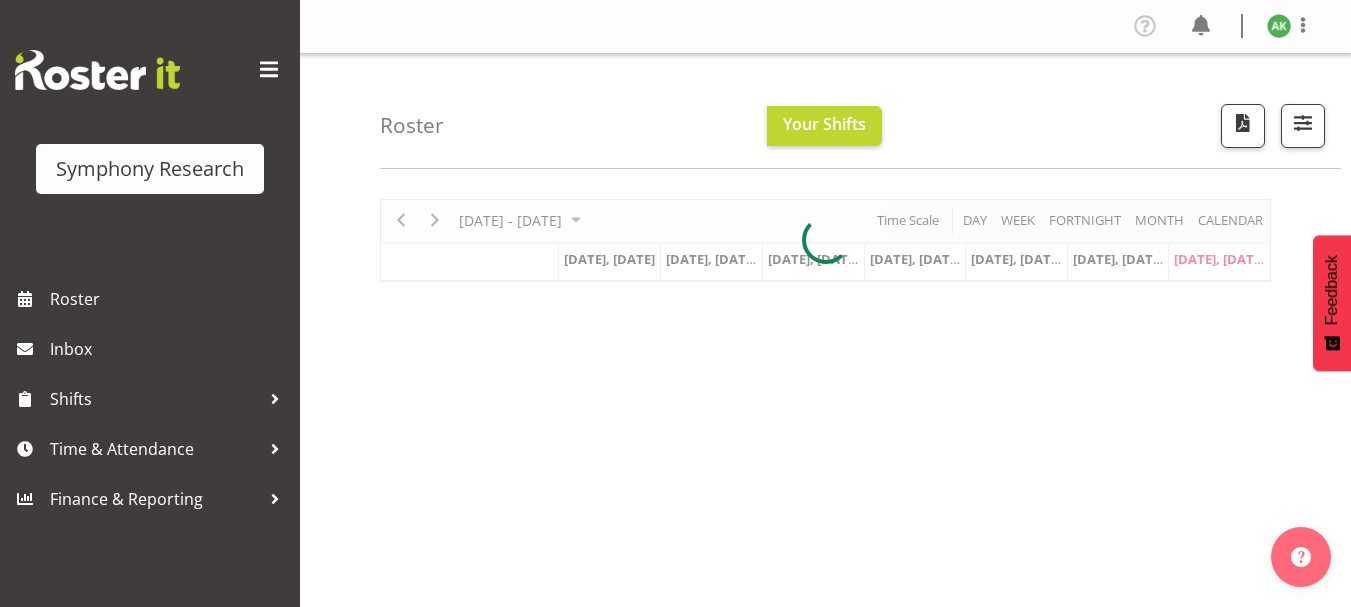 scroll, scrollTop: 0, scrollLeft: 0, axis: both 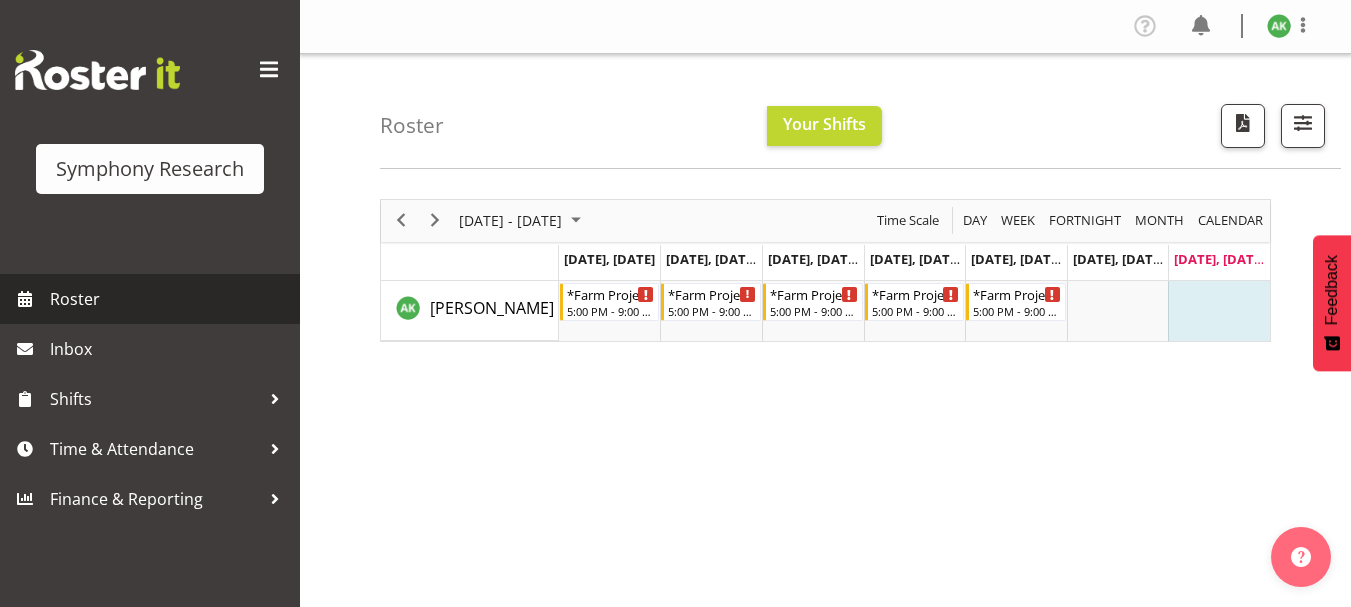 click on "Roster" at bounding box center (150, 299) 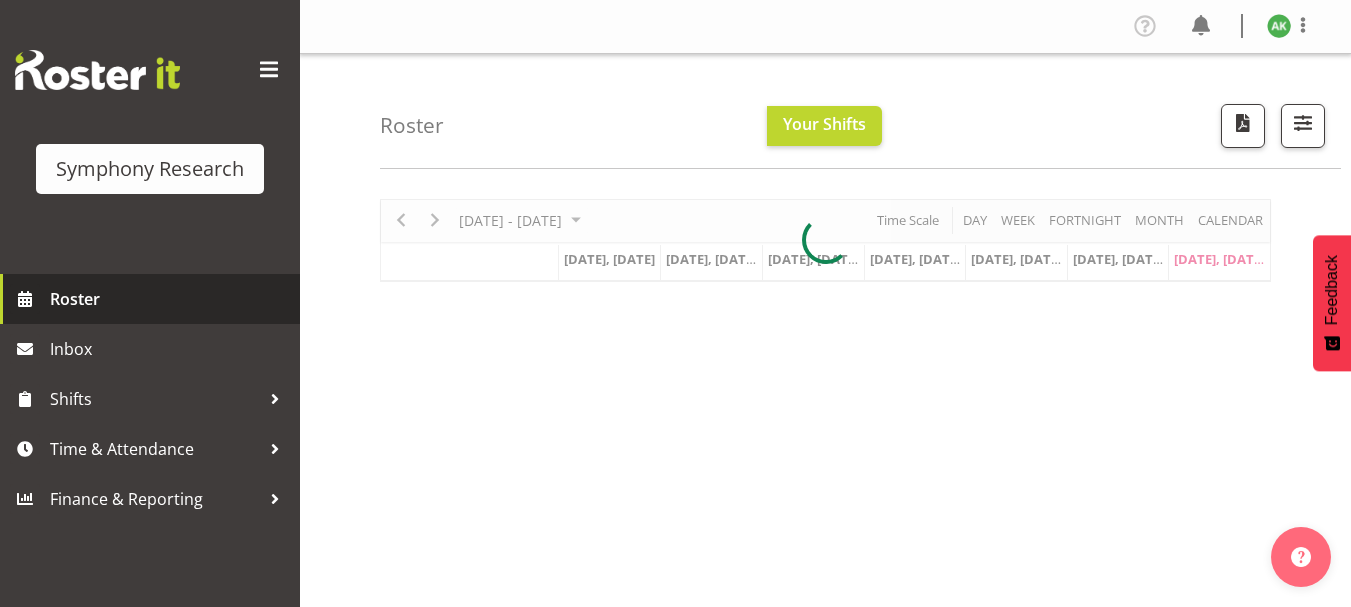 scroll, scrollTop: 0, scrollLeft: 0, axis: both 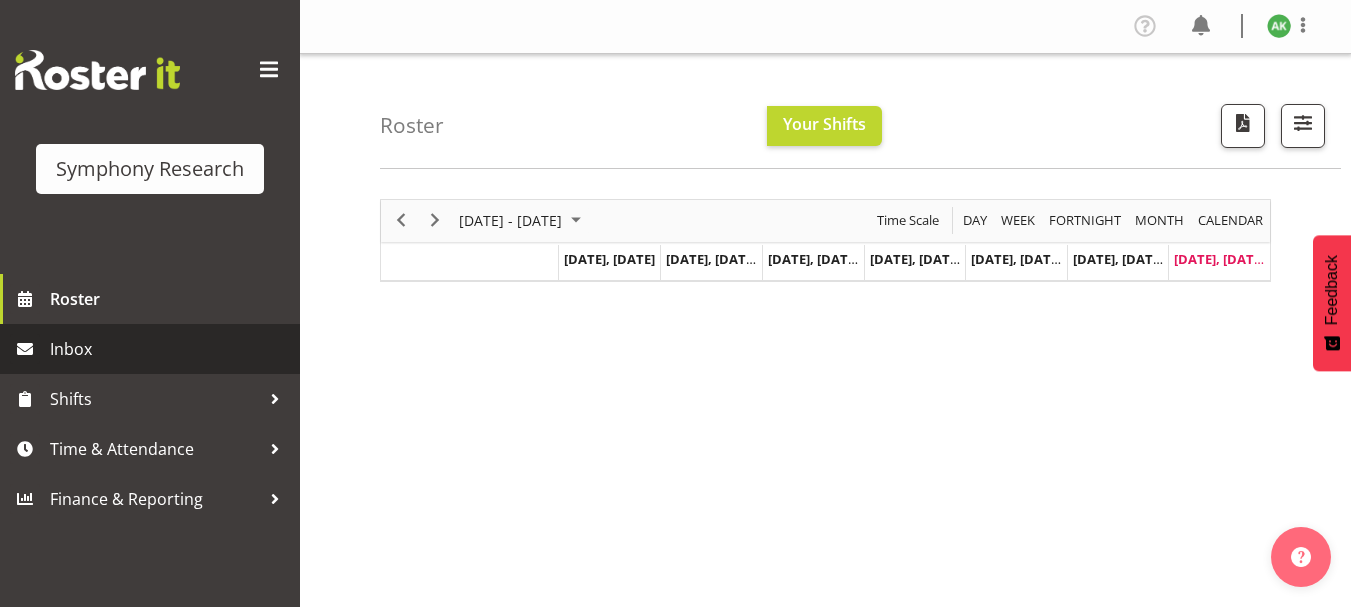 click on "Inbox" at bounding box center [170, 349] 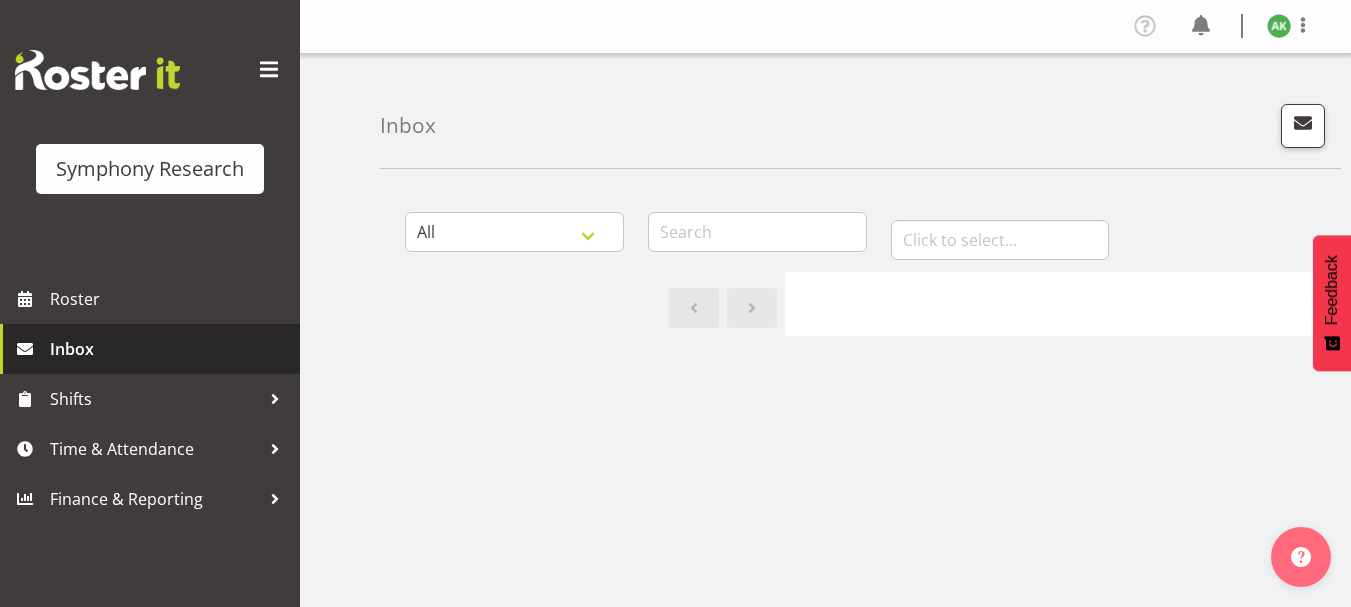 scroll, scrollTop: 0, scrollLeft: 0, axis: both 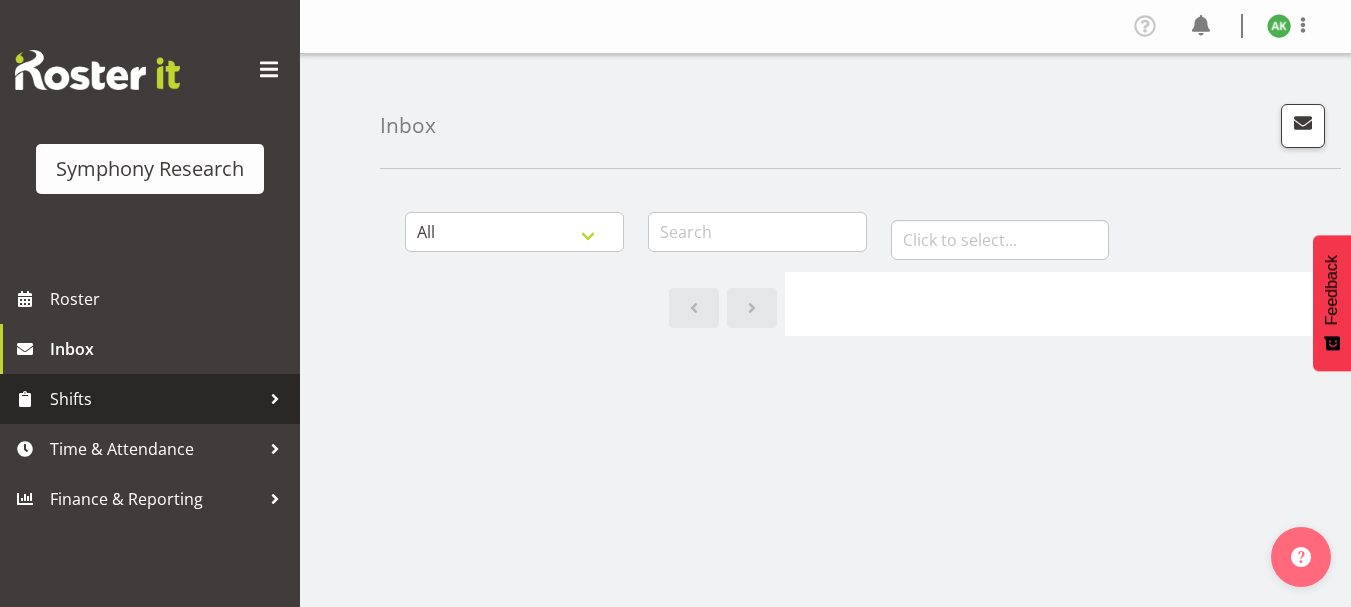 click on "Shifts" at bounding box center (155, 399) 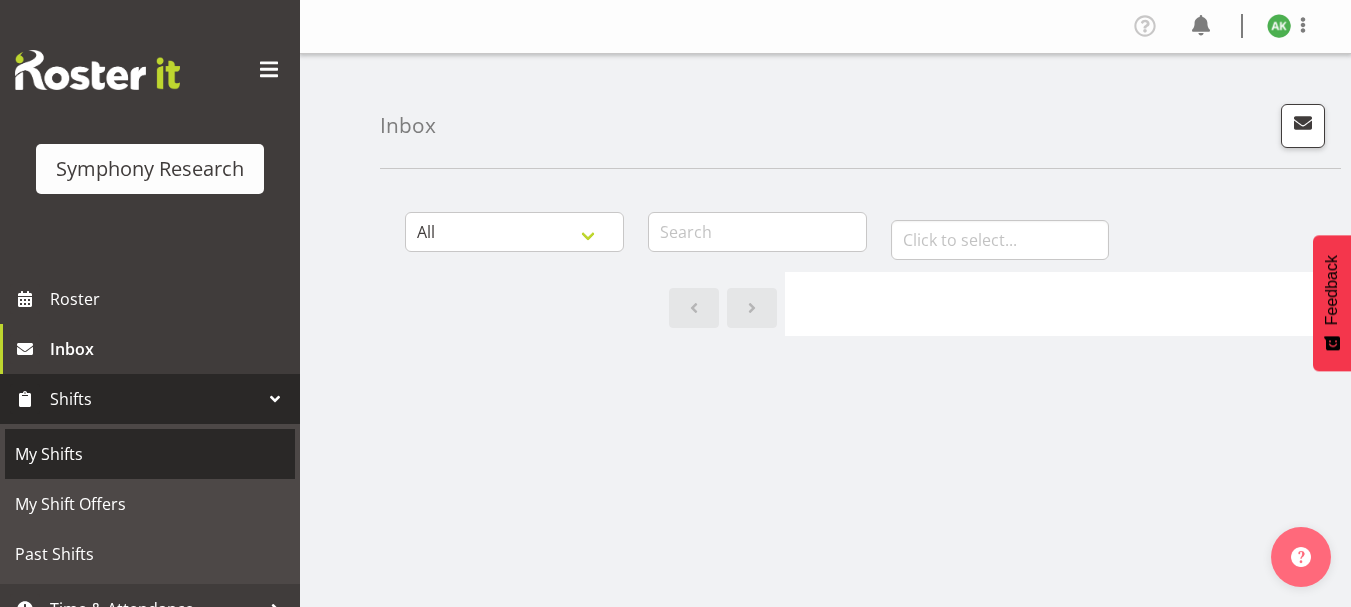 click on "My Shifts" at bounding box center [150, 454] 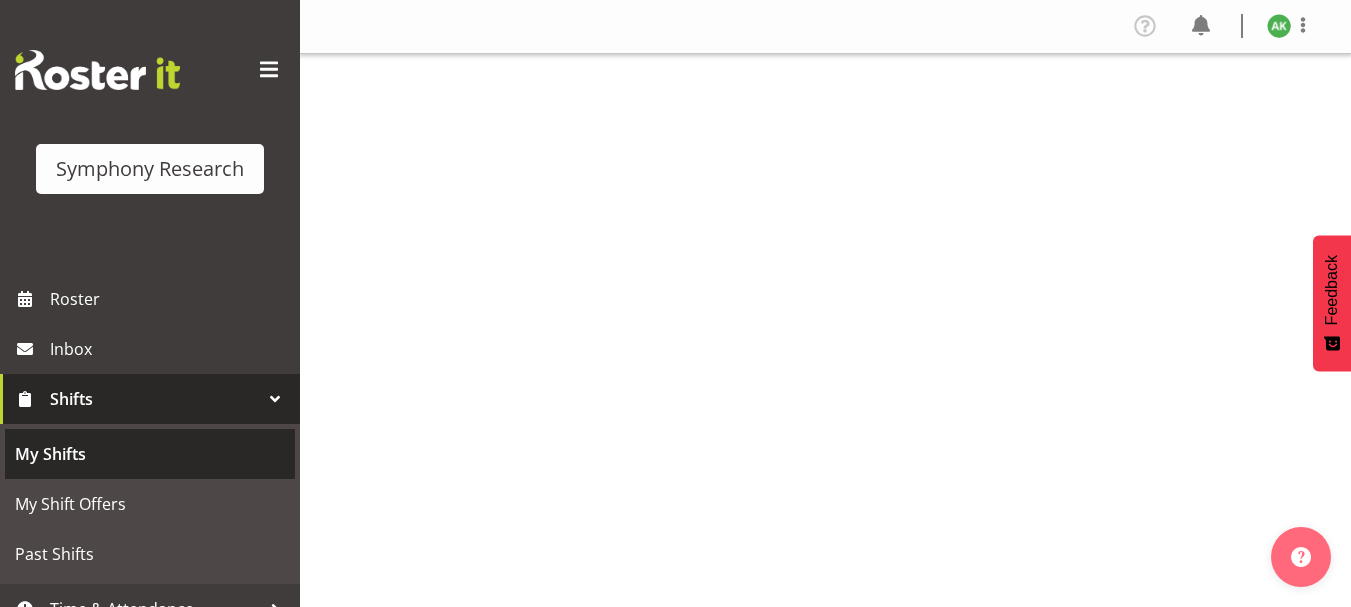 scroll, scrollTop: 0, scrollLeft: 0, axis: both 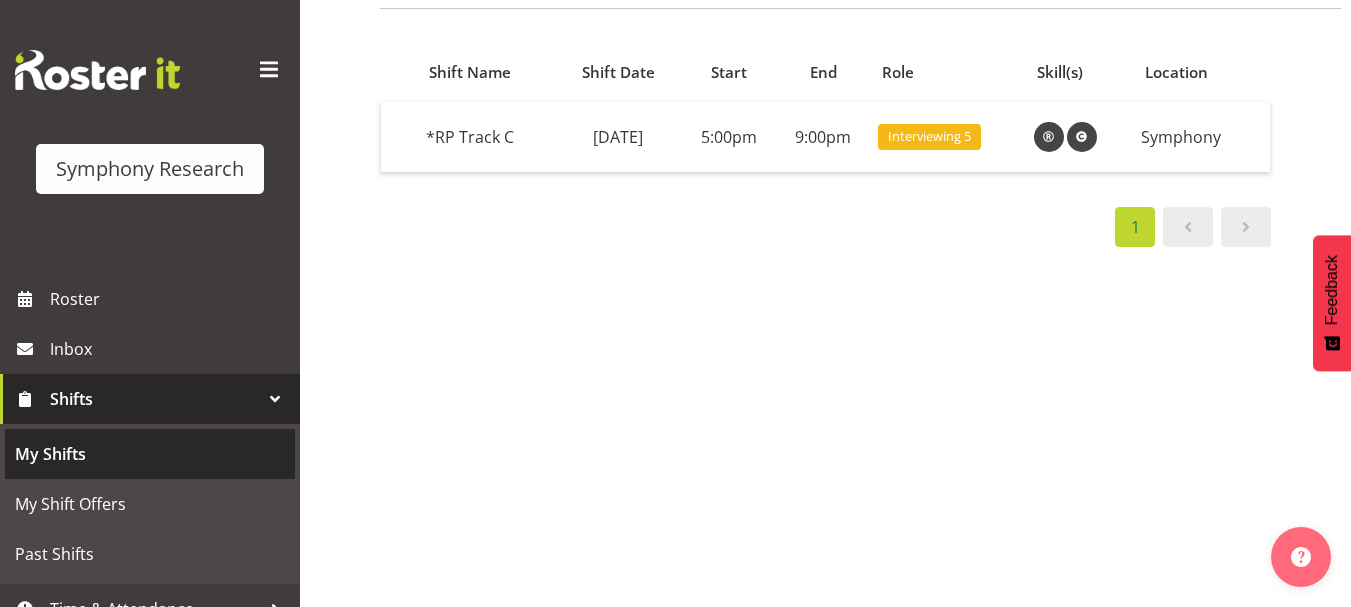 click on "My Shifts" at bounding box center (150, 454) 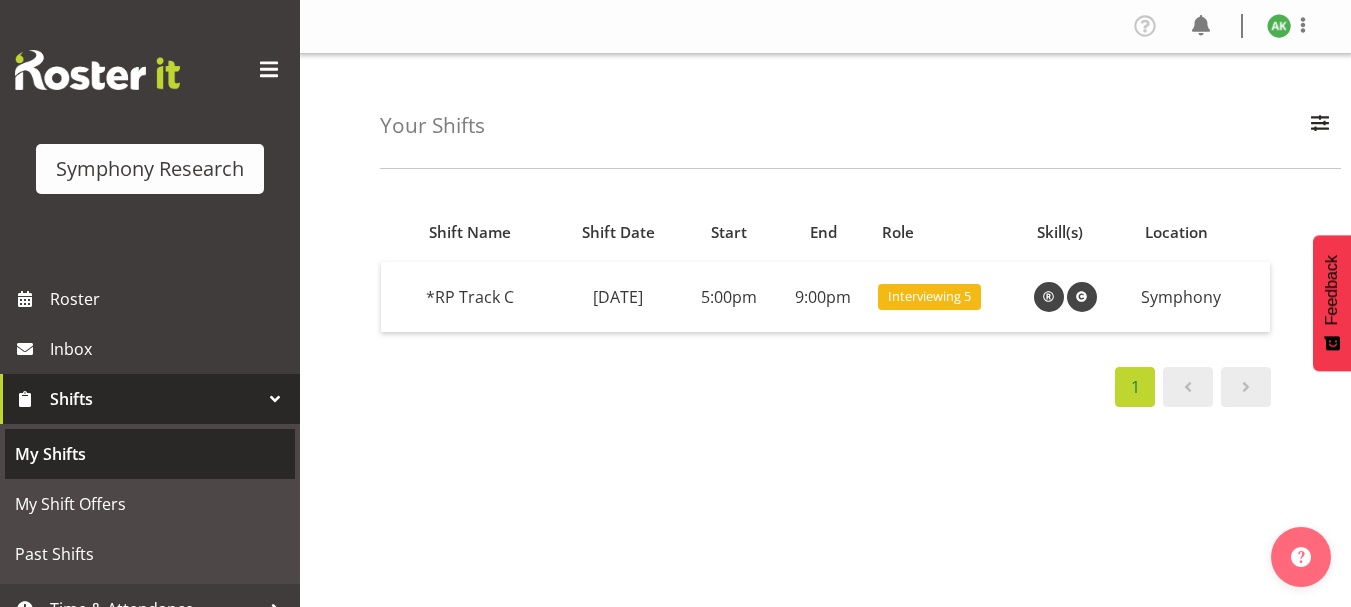 scroll, scrollTop: 0, scrollLeft: 0, axis: both 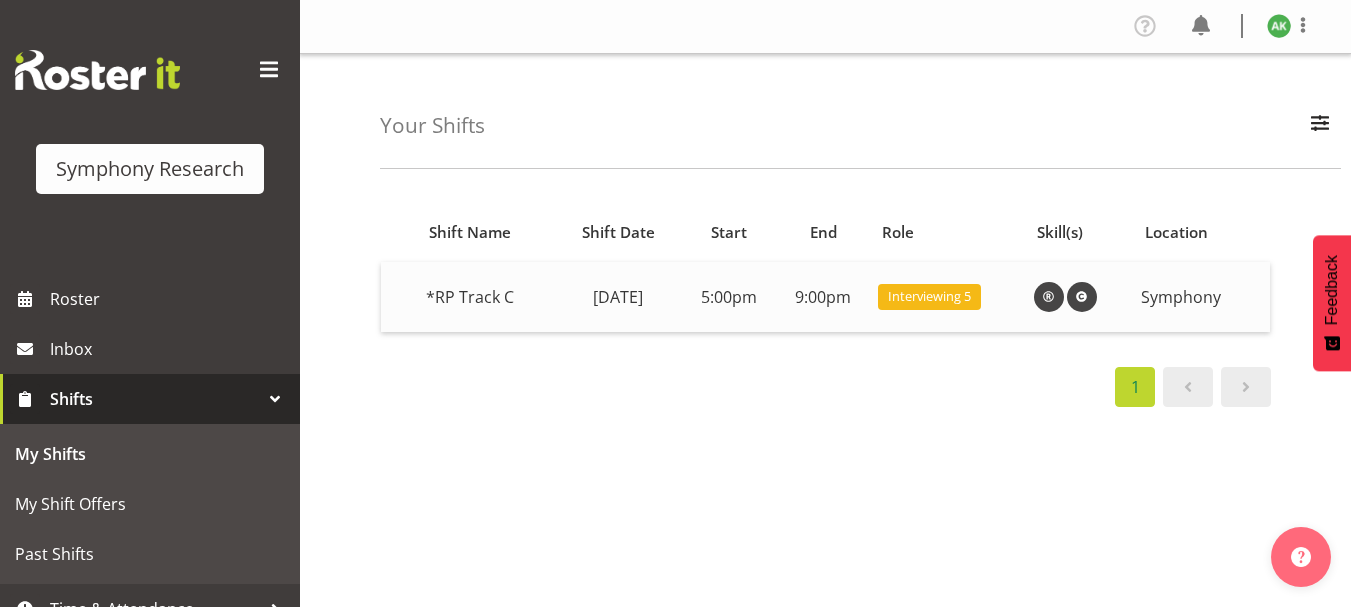 click on "9:00pm" at bounding box center [823, 297] 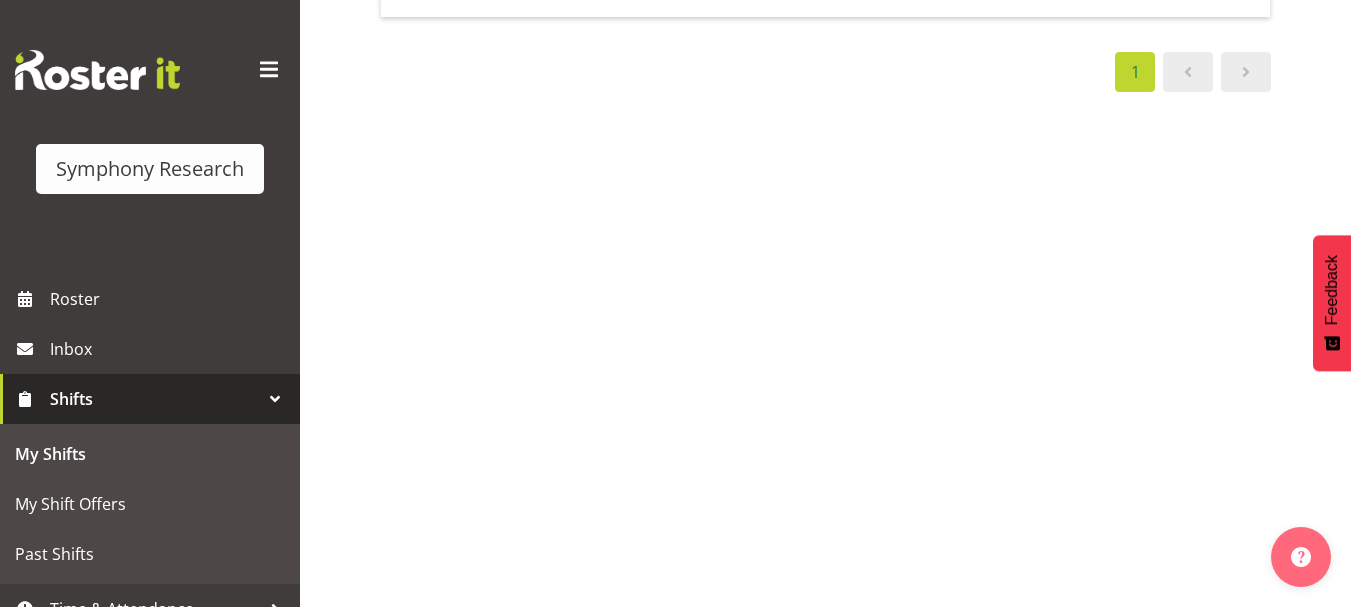 scroll, scrollTop: 0, scrollLeft: 0, axis: both 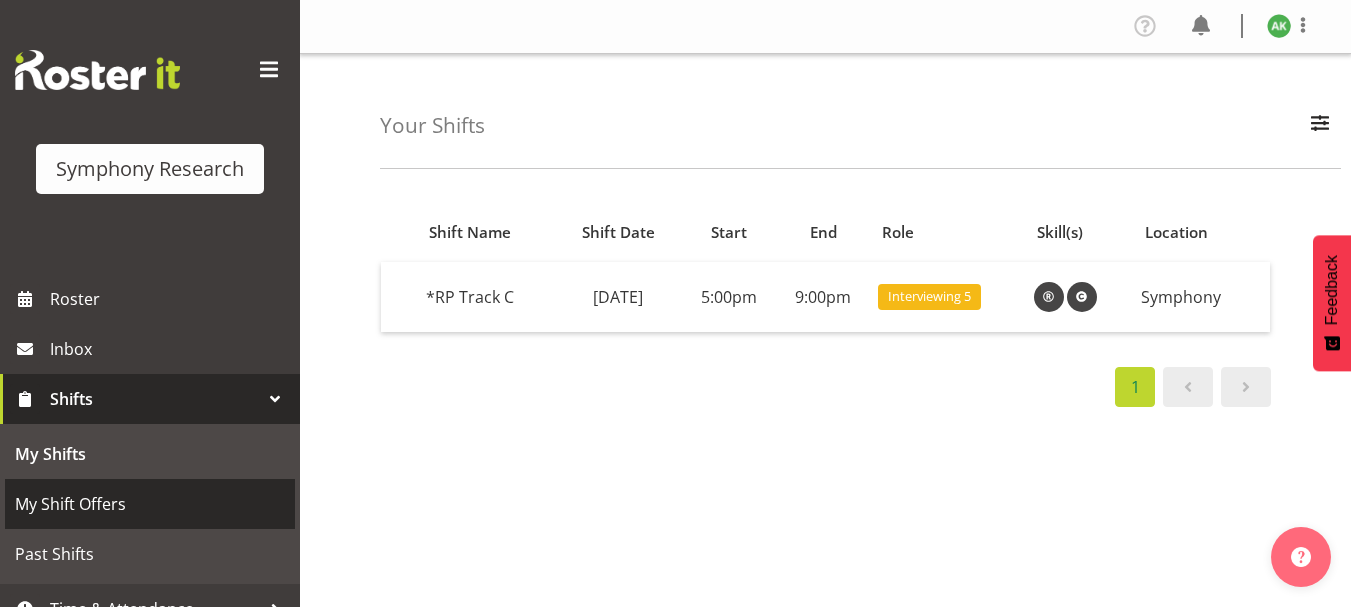 click on "My Shift Offers" at bounding box center (150, 504) 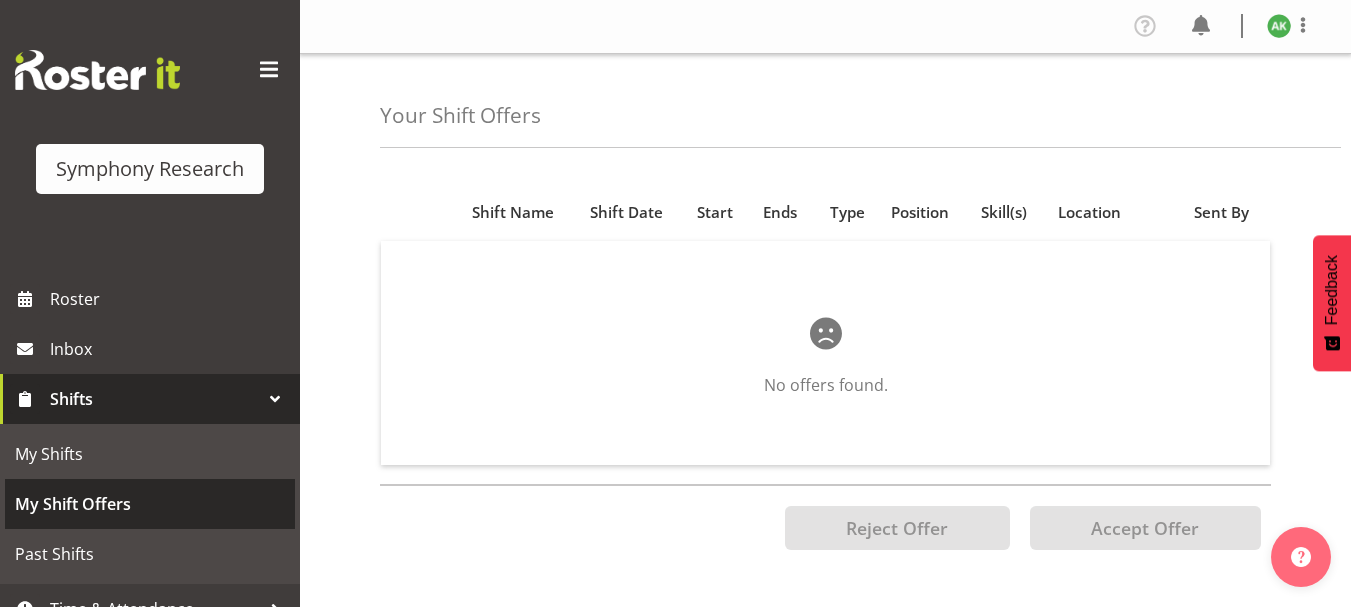 scroll, scrollTop: 0, scrollLeft: 0, axis: both 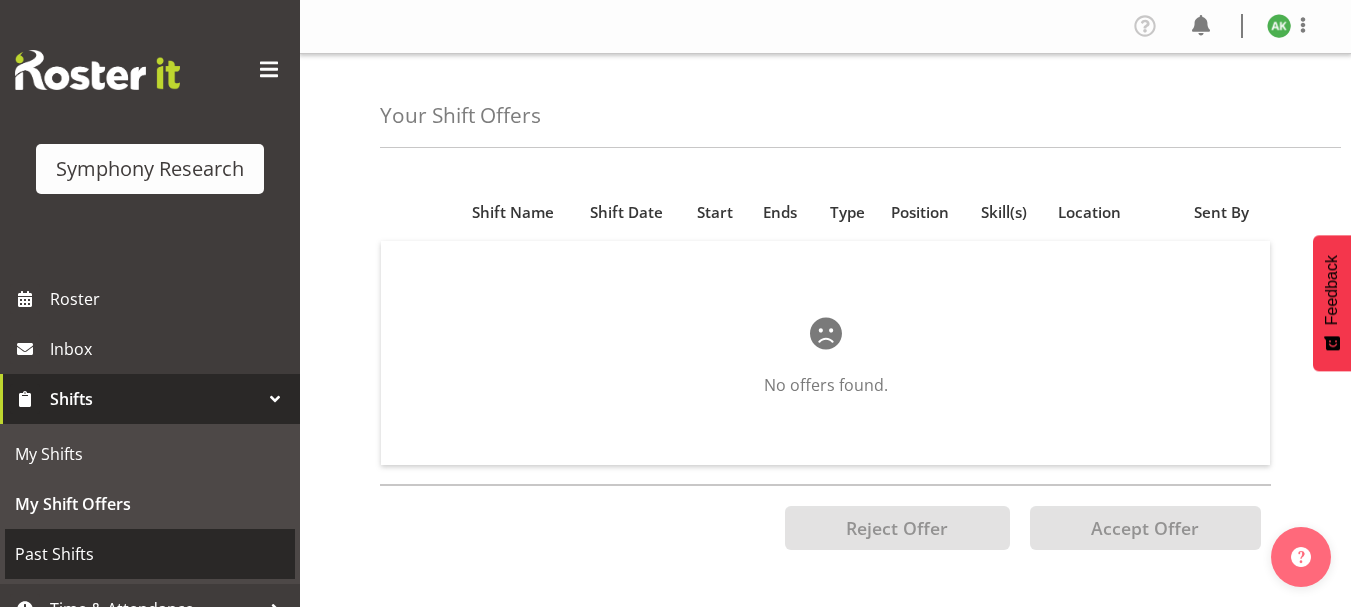 click on "Past Shifts" at bounding box center [150, 554] 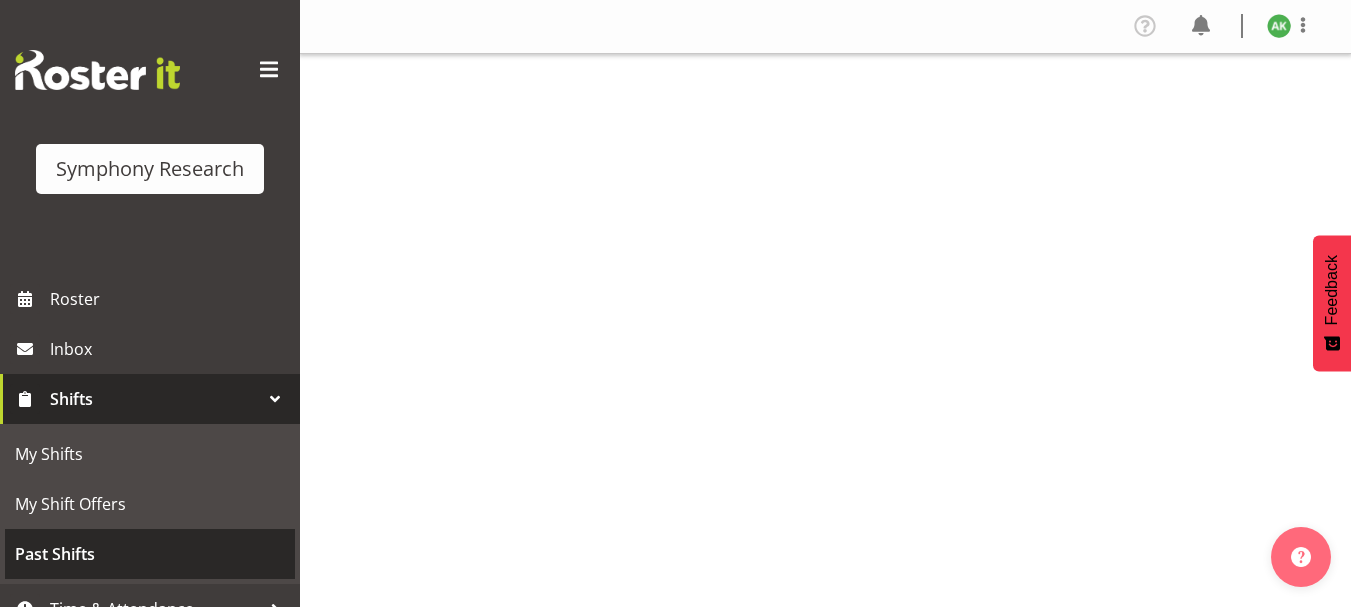 scroll, scrollTop: 0, scrollLeft: 0, axis: both 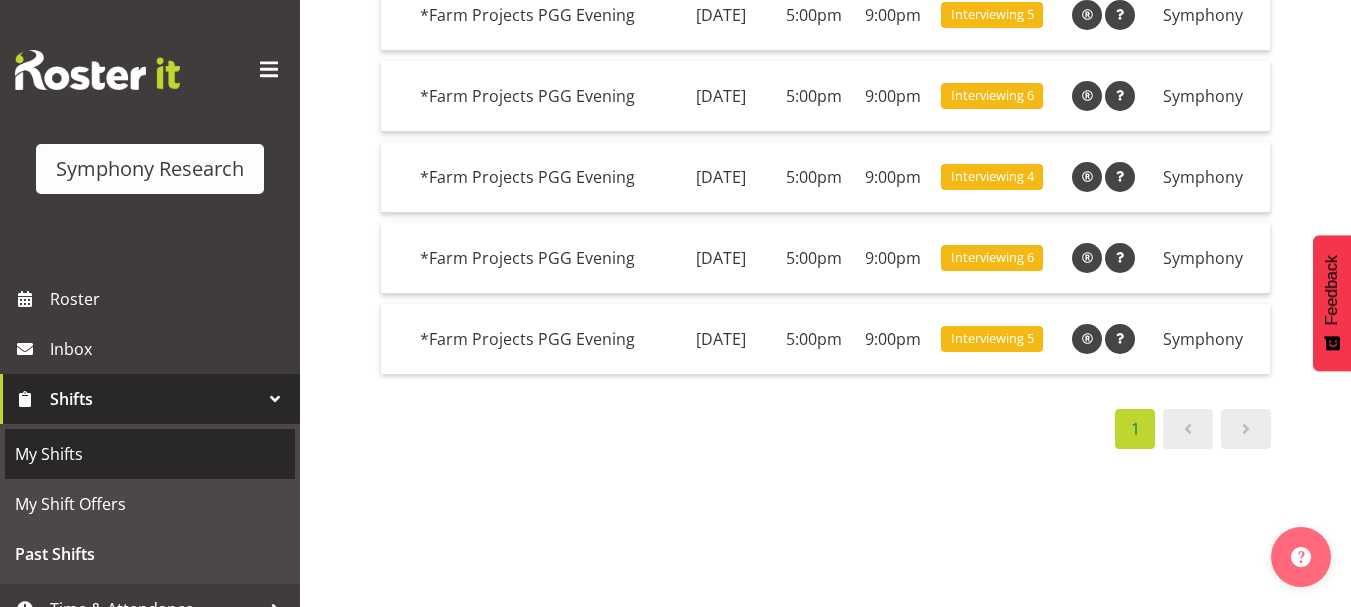 click on "My Shifts" at bounding box center (150, 454) 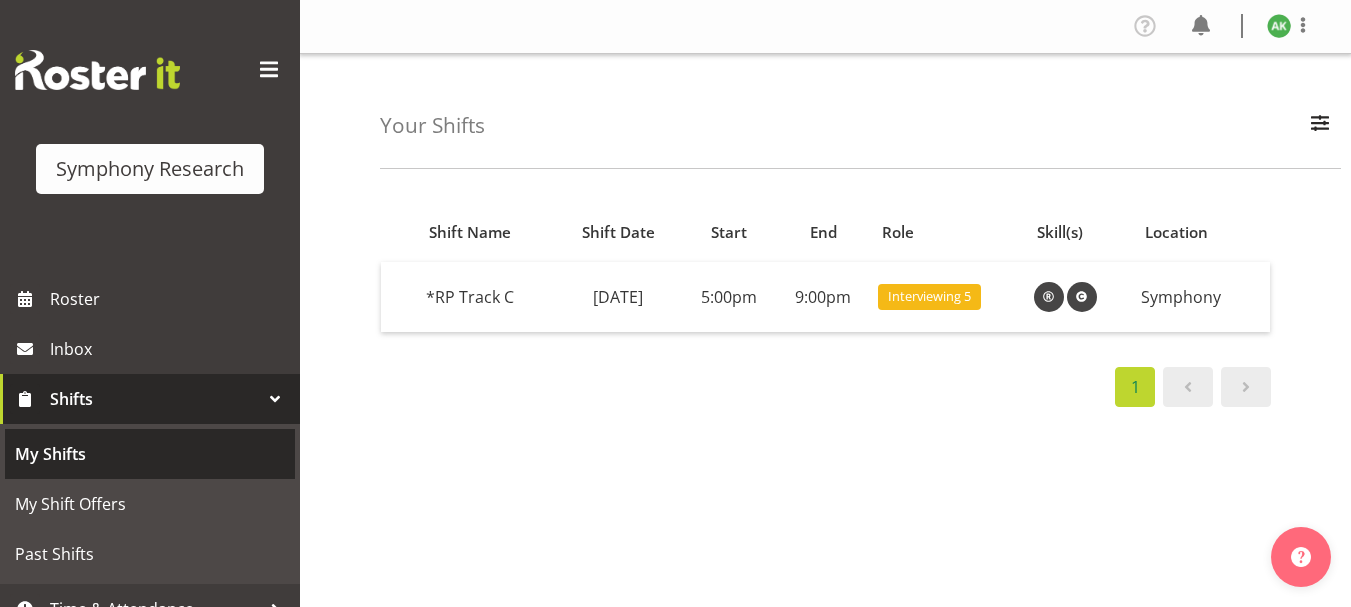 scroll, scrollTop: 0, scrollLeft: 0, axis: both 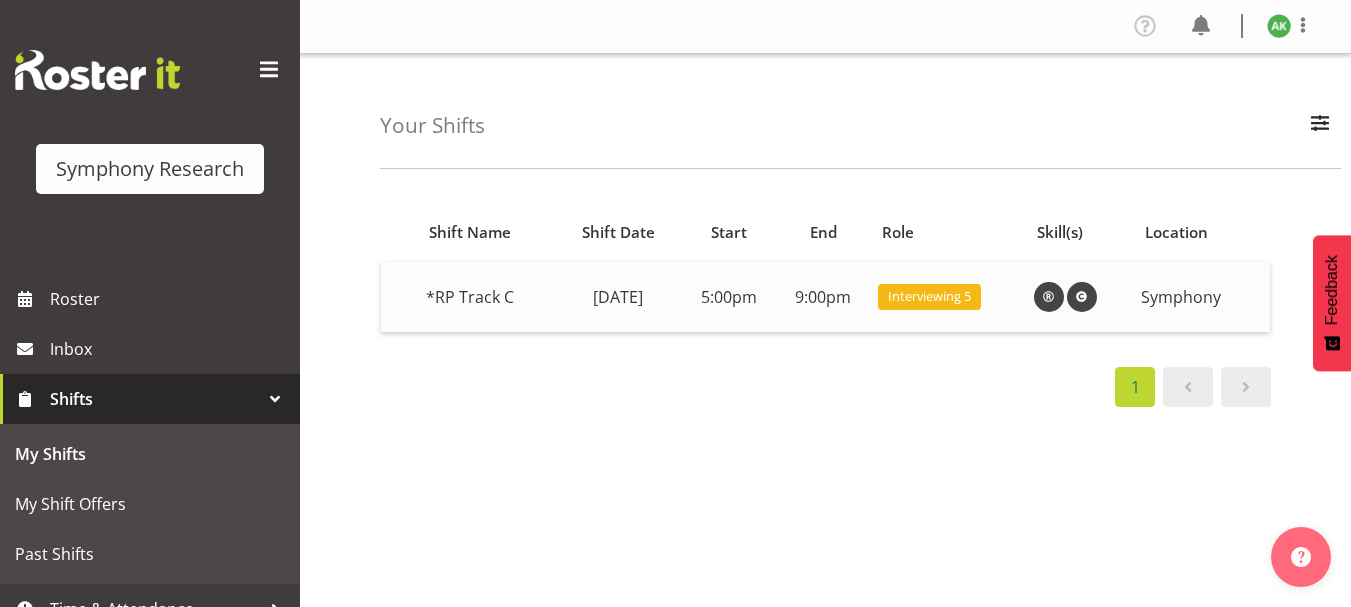 click at bounding box center [1049, 297] 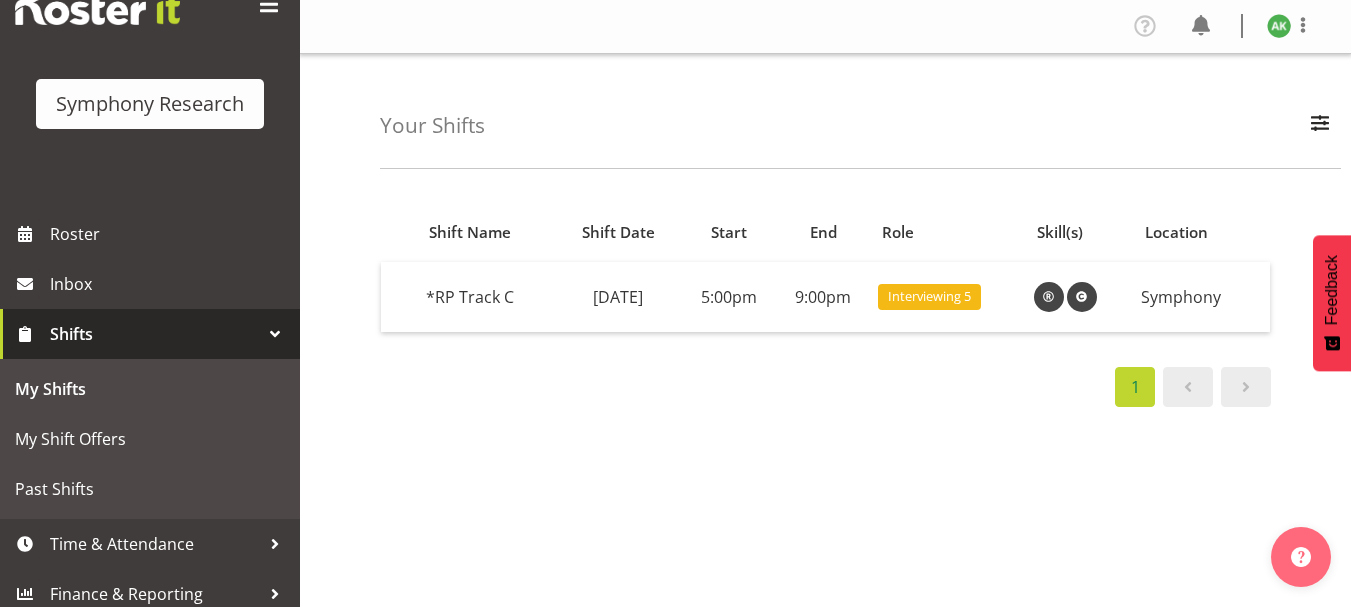 scroll, scrollTop: 77, scrollLeft: 0, axis: vertical 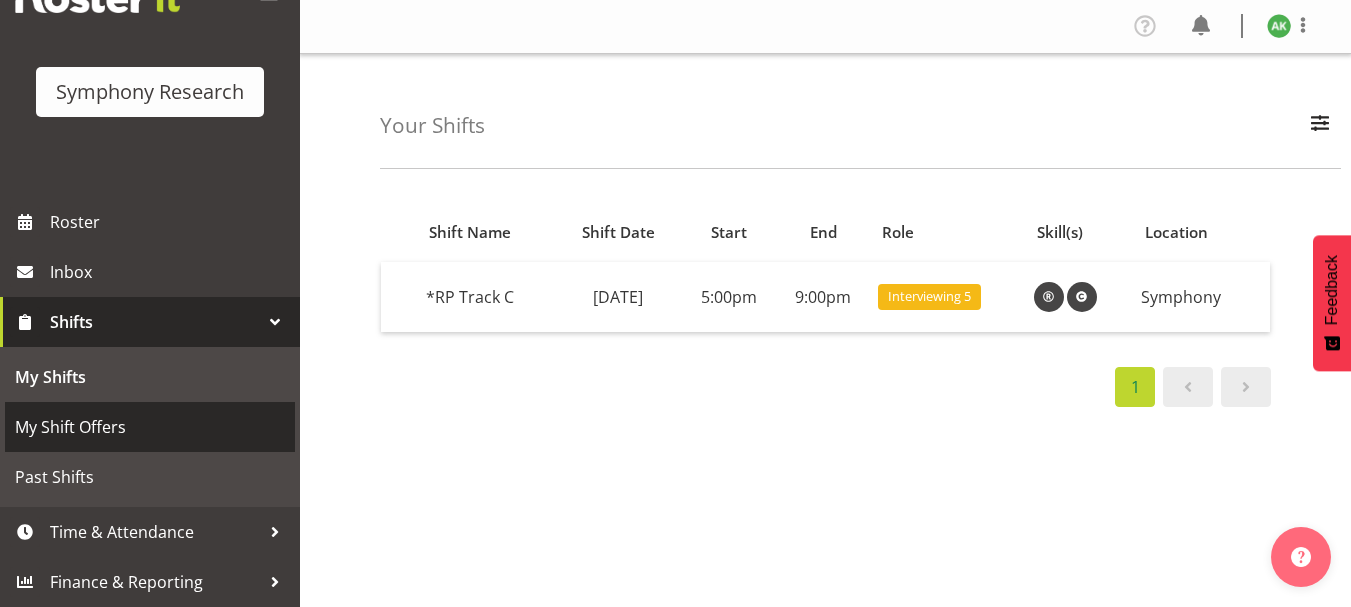 click on "My Shift Offers" at bounding box center (150, 427) 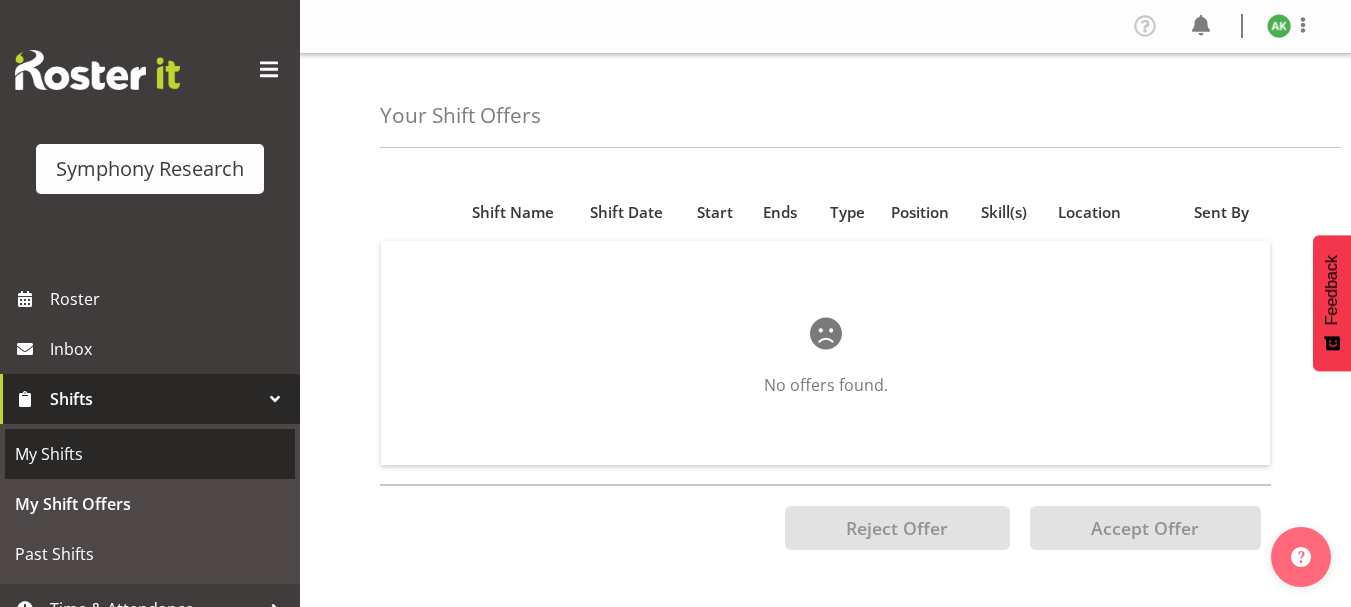 scroll, scrollTop: 0, scrollLeft: 0, axis: both 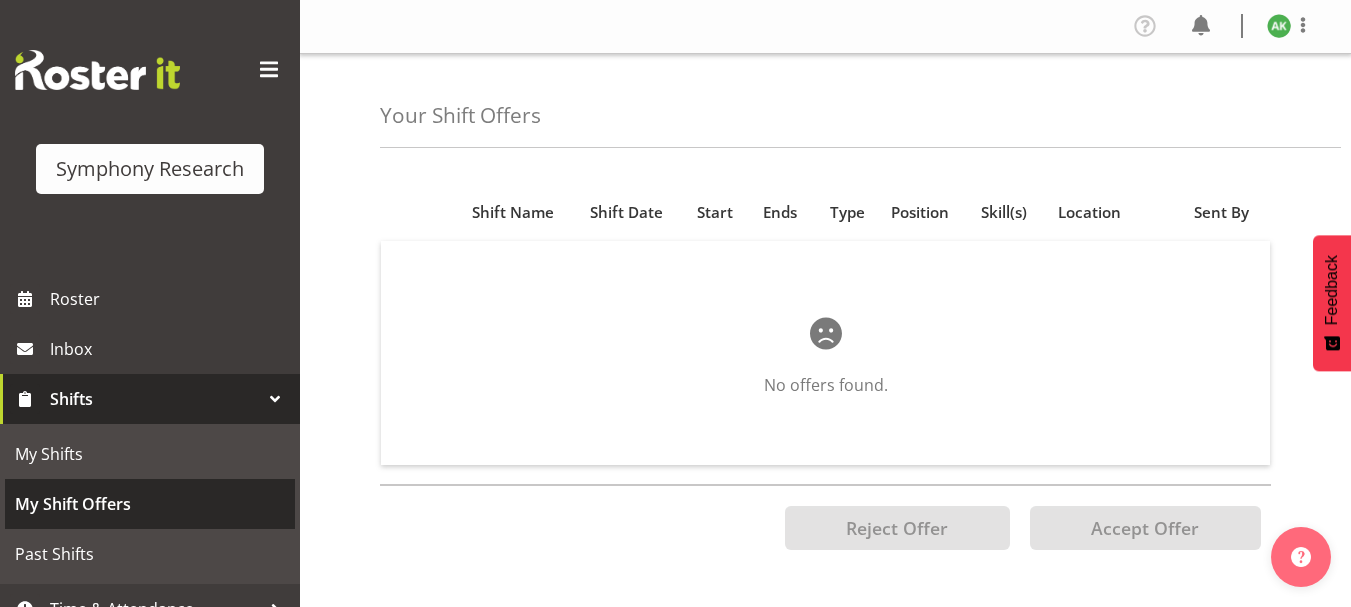 click on "My Shift Offers" at bounding box center [150, 504] 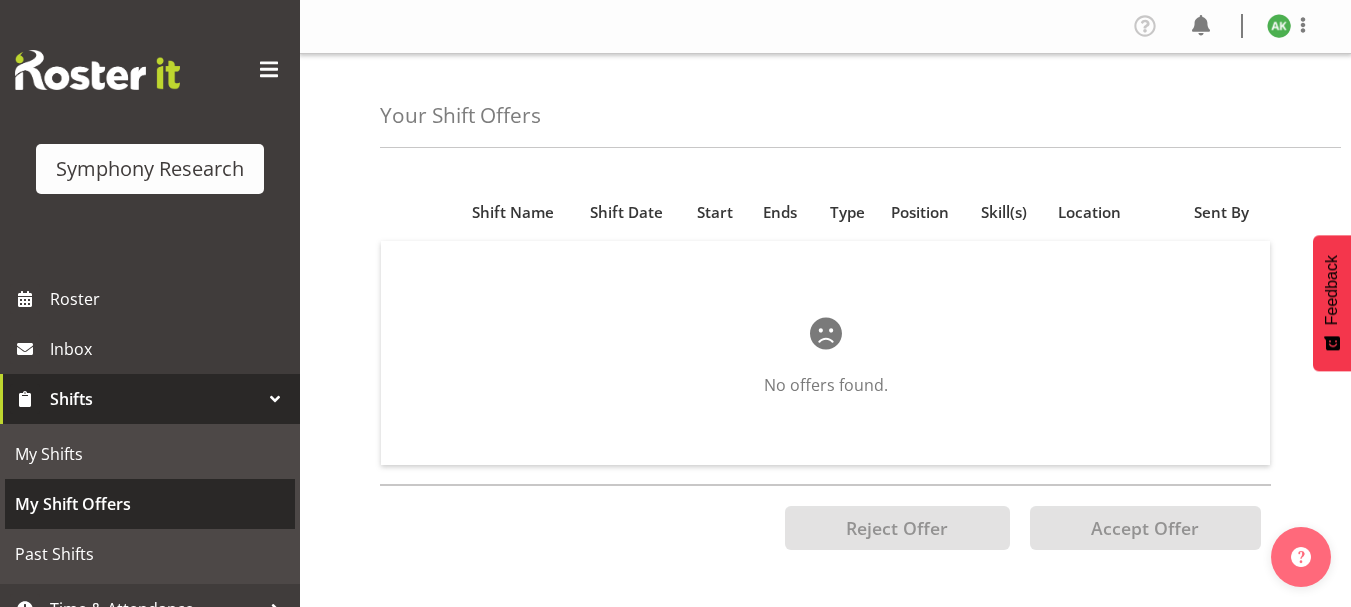 scroll, scrollTop: 0, scrollLeft: 0, axis: both 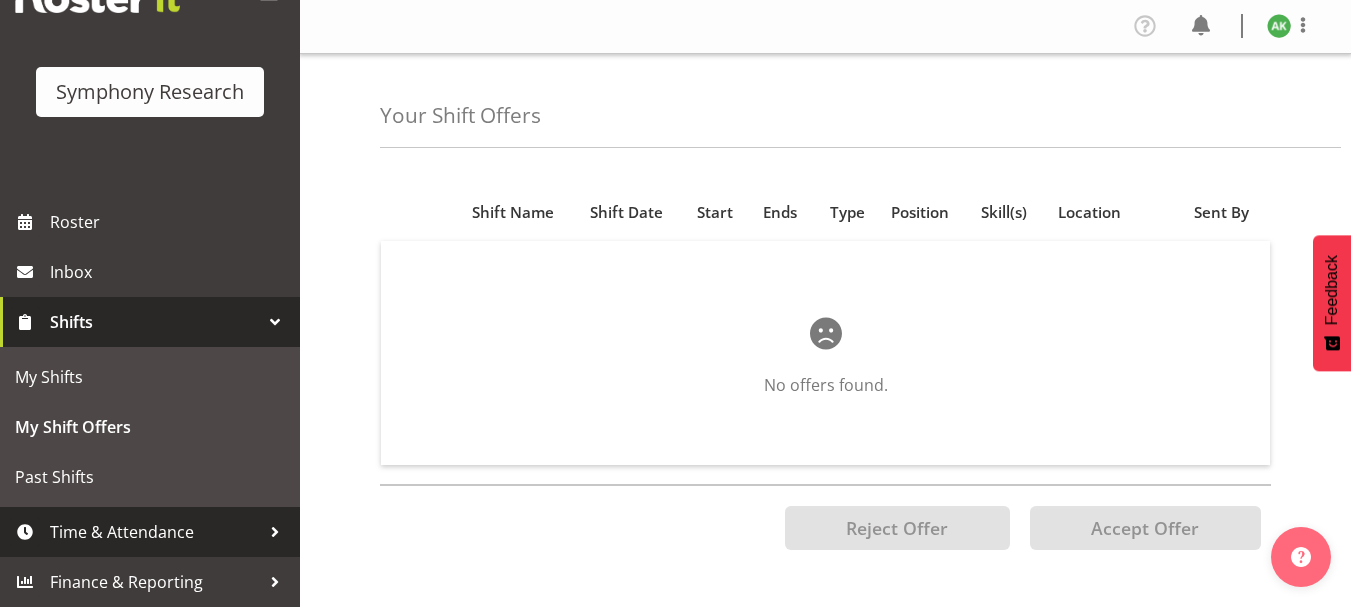 click on "Time & Attendance" at bounding box center [155, 532] 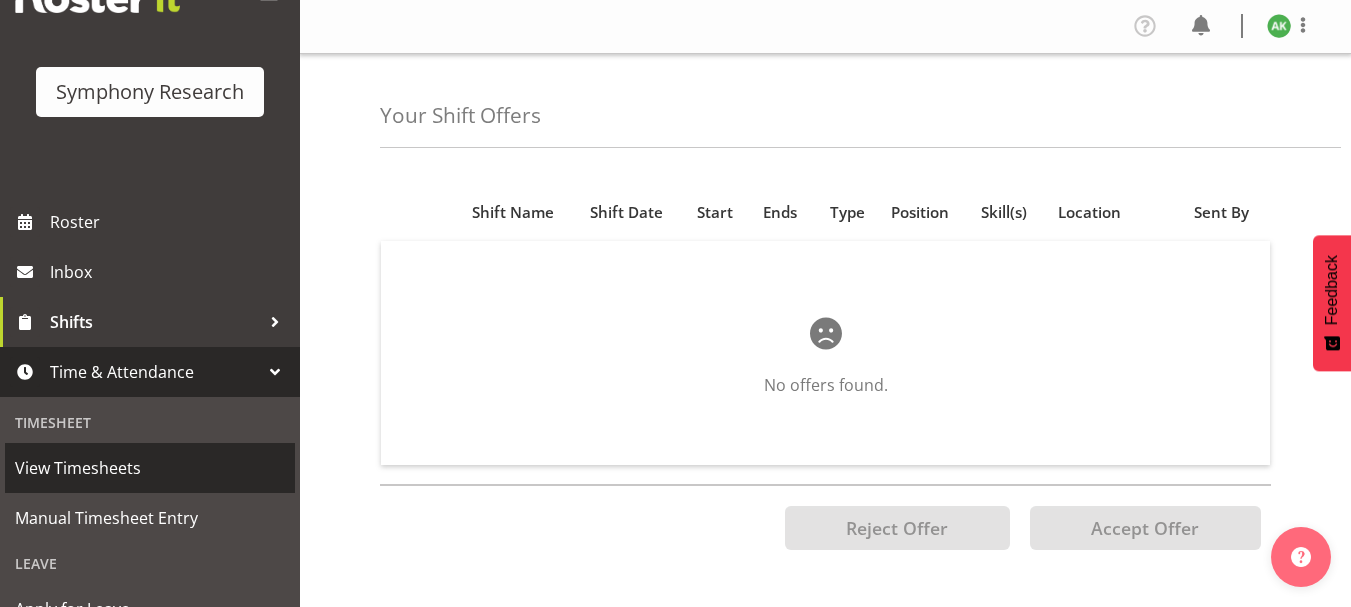 click on "View Timesheets" at bounding box center (150, 468) 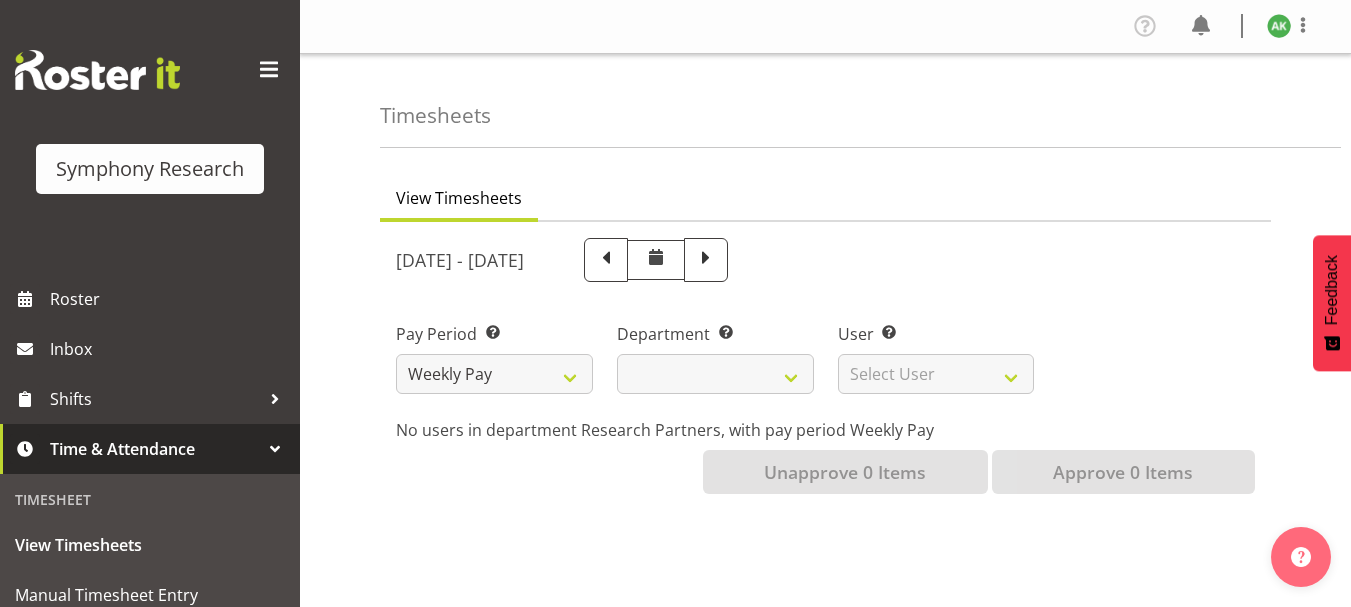 scroll, scrollTop: 0, scrollLeft: 0, axis: both 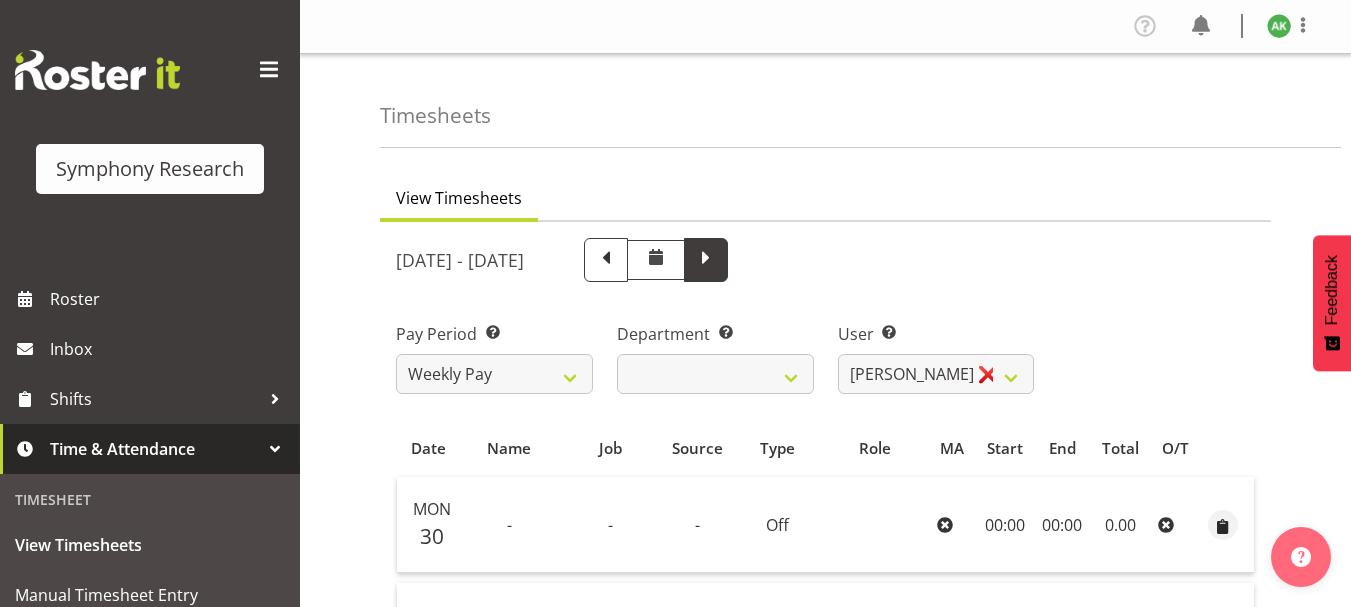 click at bounding box center (706, 258) 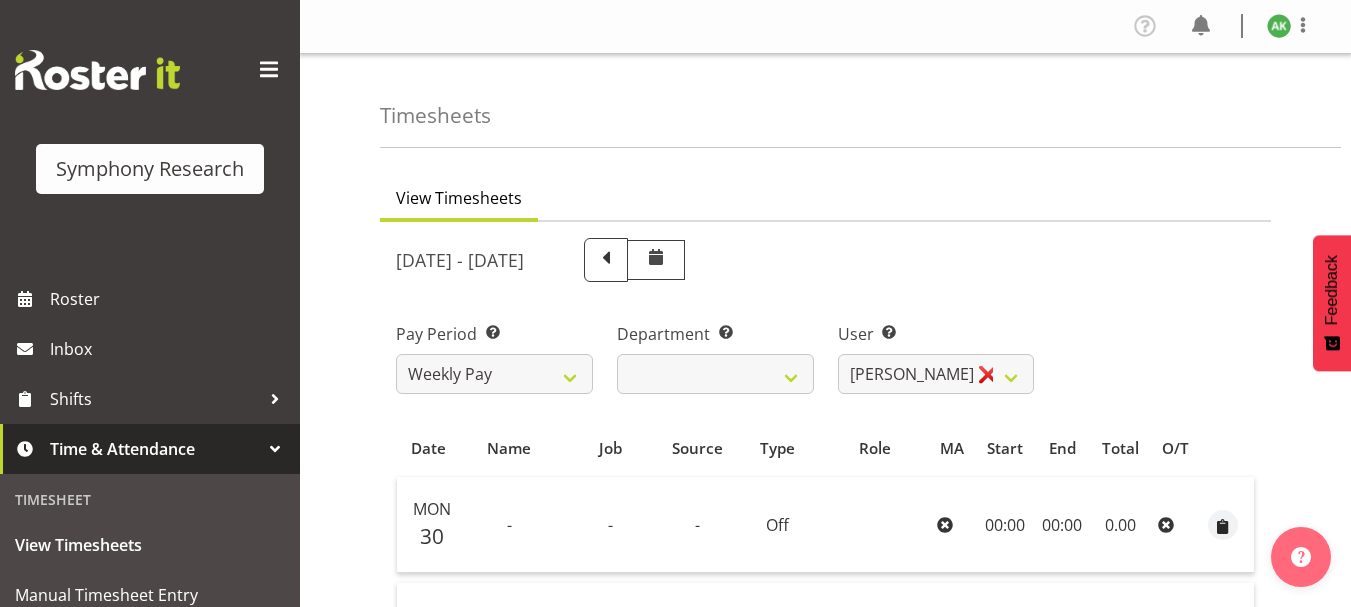 select 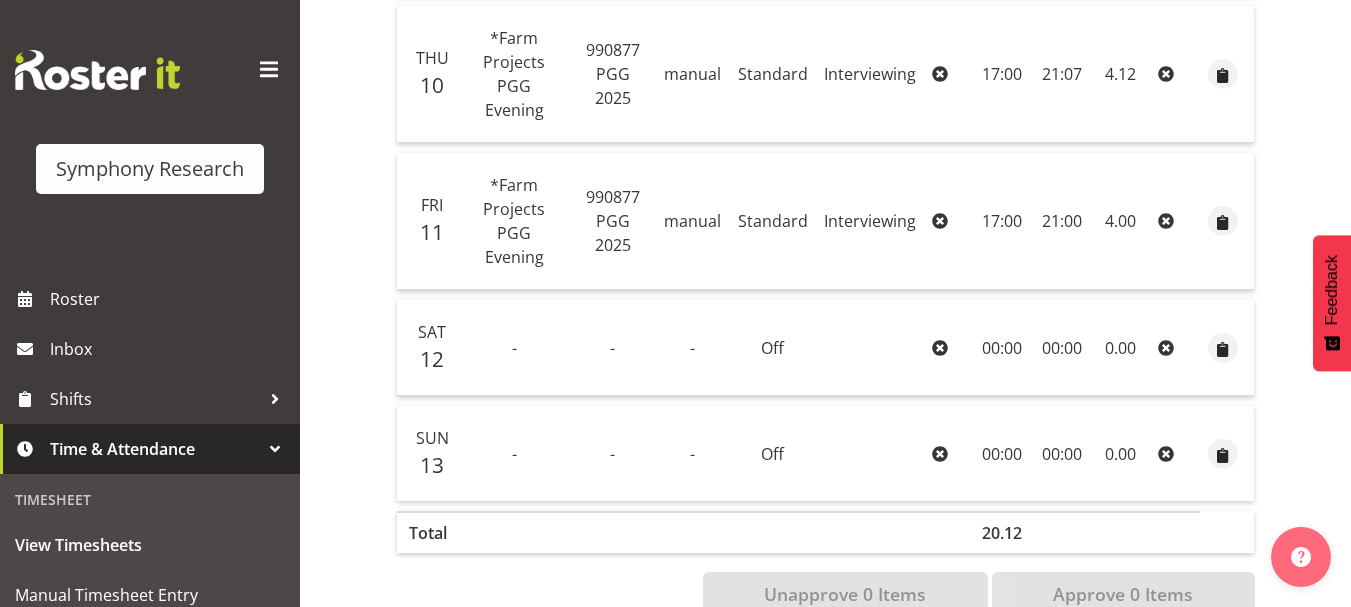 scroll, scrollTop: 967, scrollLeft: 0, axis: vertical 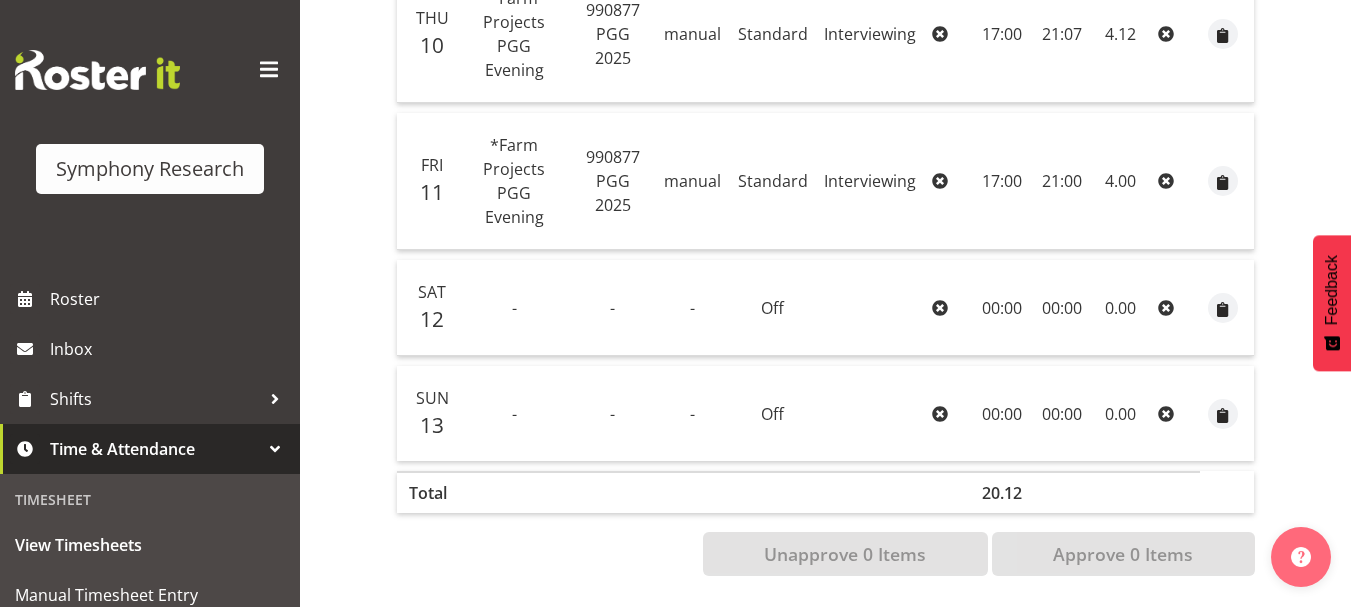 click at bounding box center [97, 70] 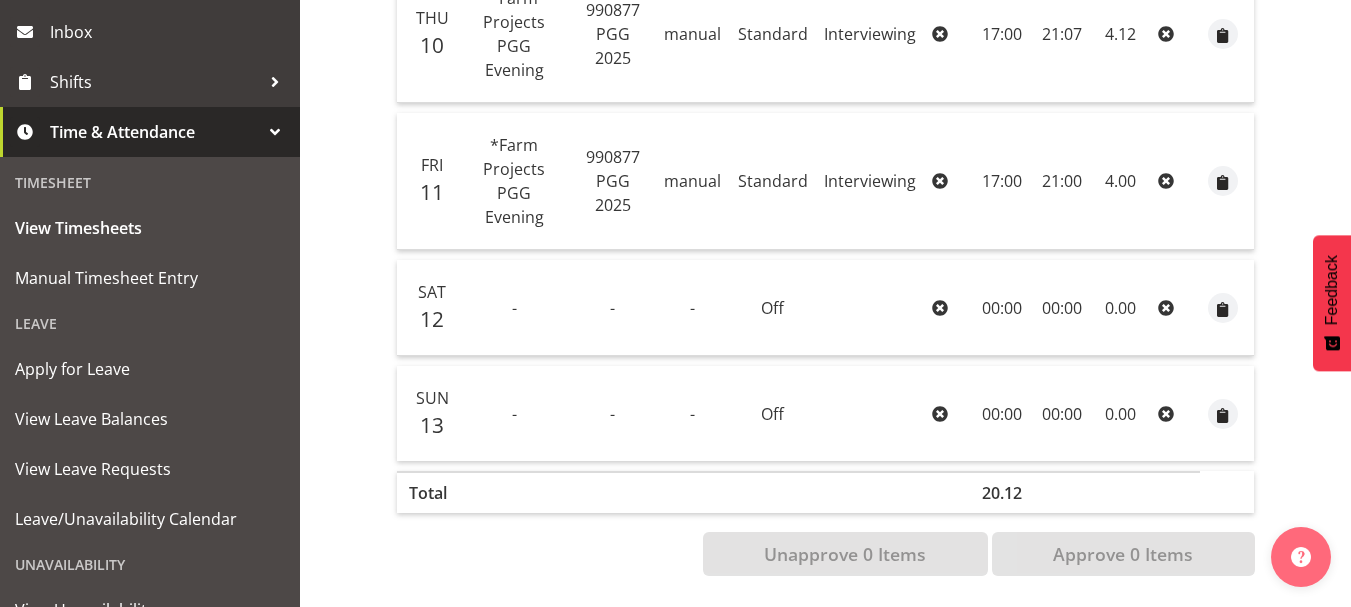 scroll, scrollTop: 450, scrollLeft: 0, axis: vertical 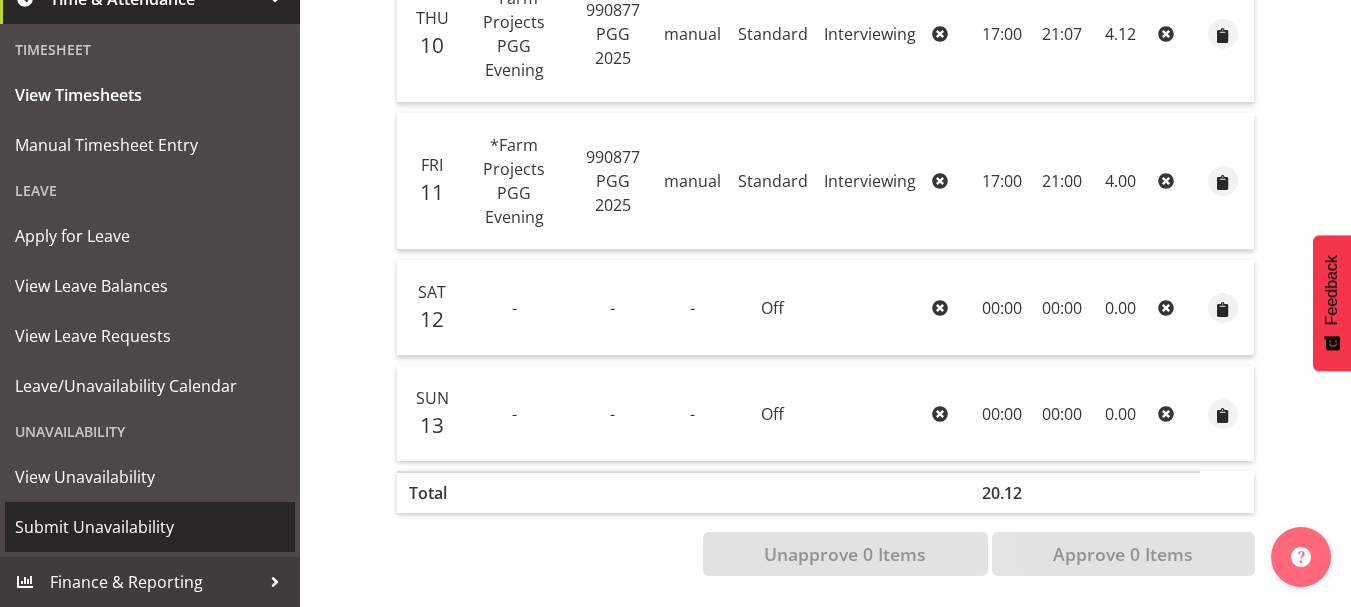 click on "Submit Unavailability" at bounding box center [150, 527] 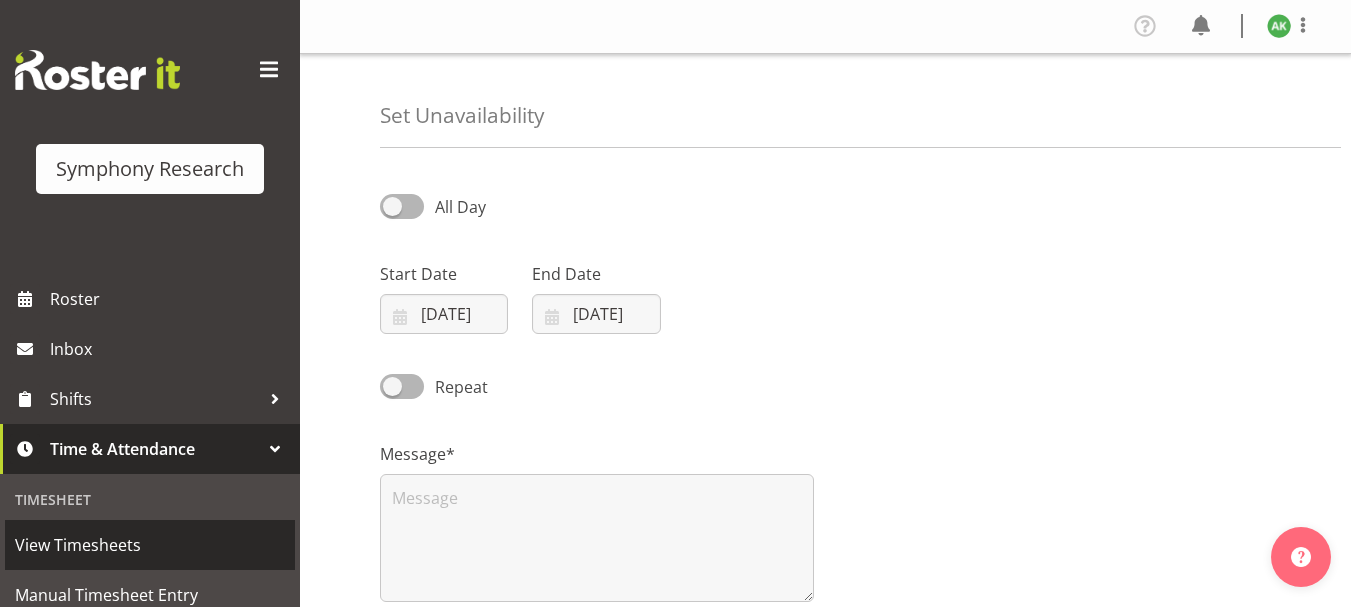 scroll, scrollTop: 0, scrollLeft: 0, axis: both 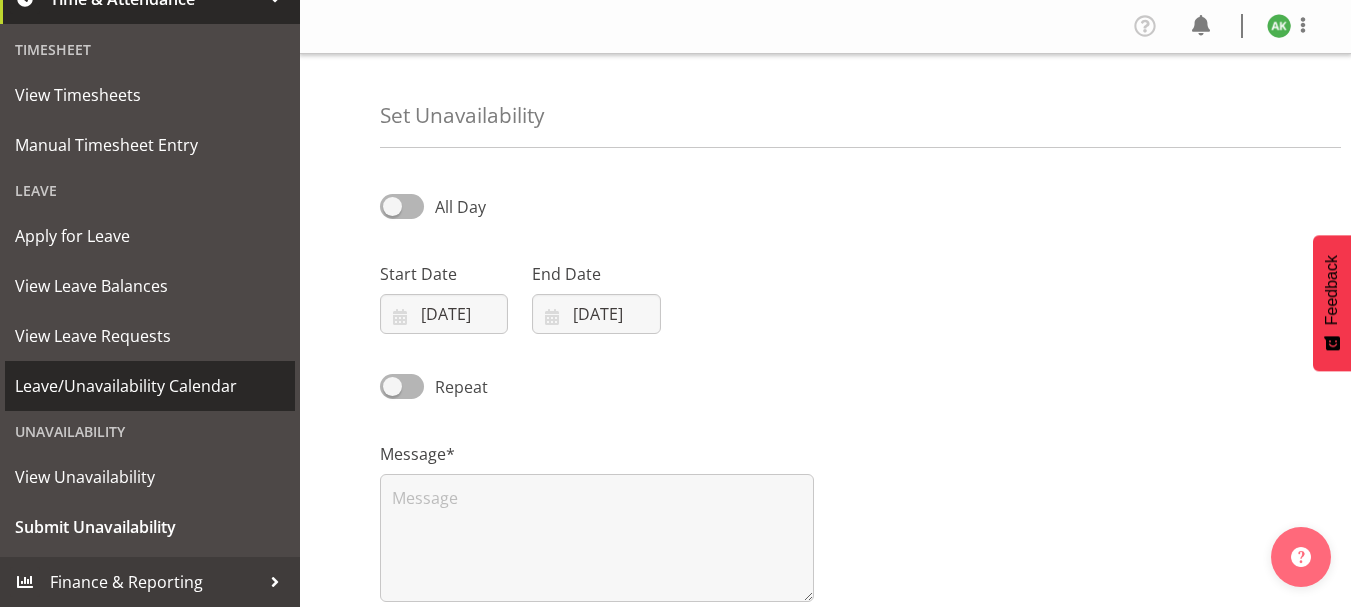click on "Leave/Unavailability Calendar" at bounding box center [150, 386] 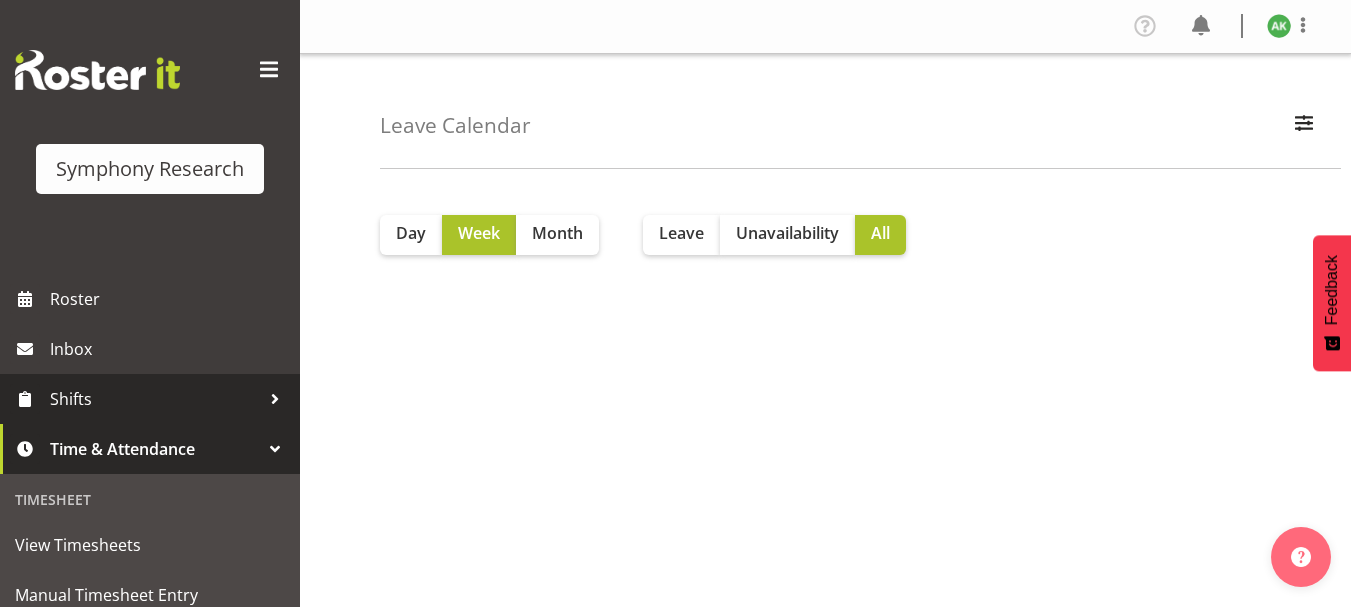 scroll, scrollTop: 0, scrollLeft: 0, axis: both 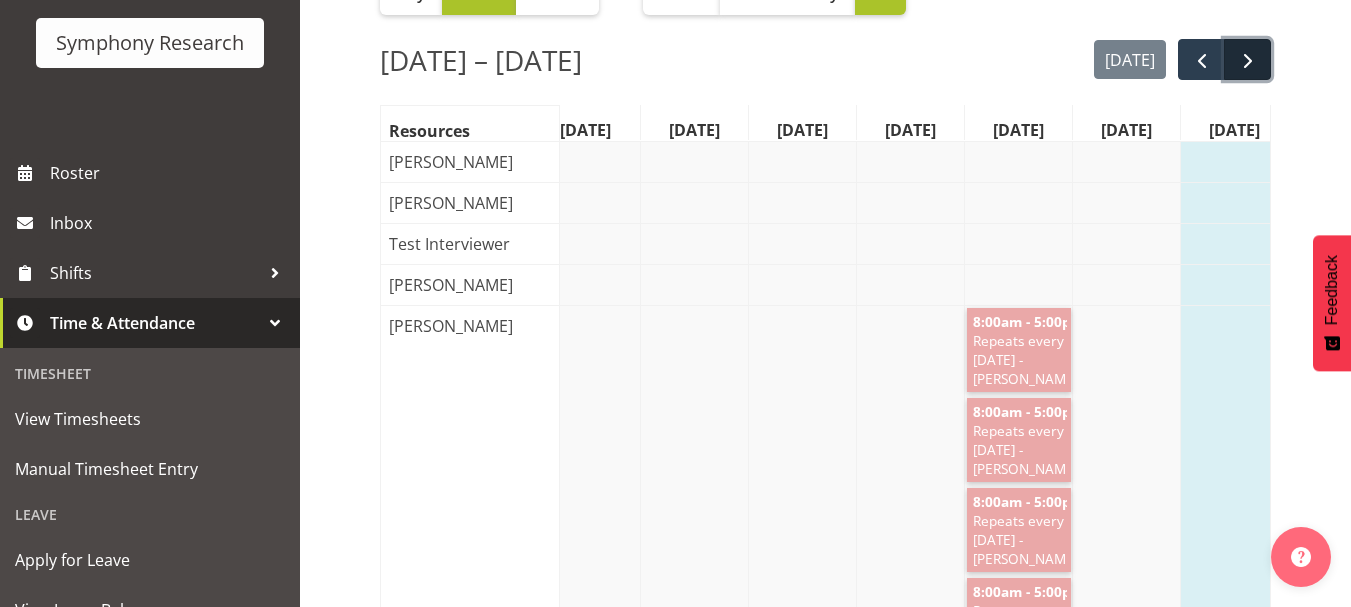 click at bounding box center [1247, 59] 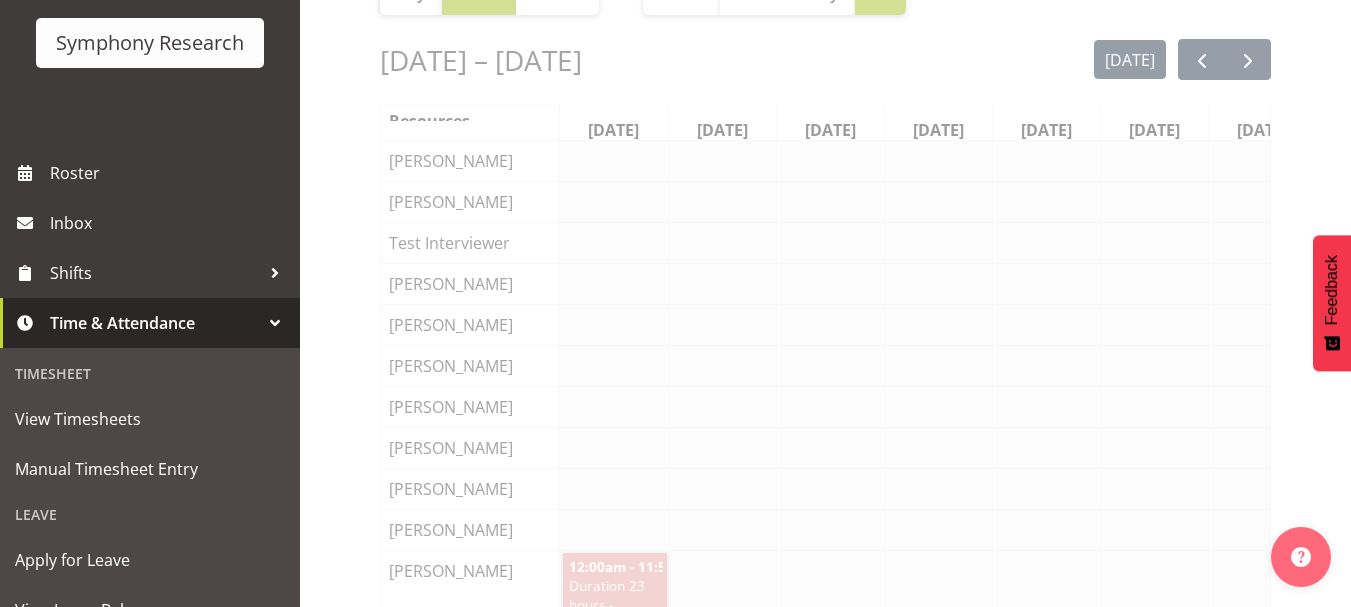 scroll, scrollTop: 0, scrollLeft: 28, axis: horizontal 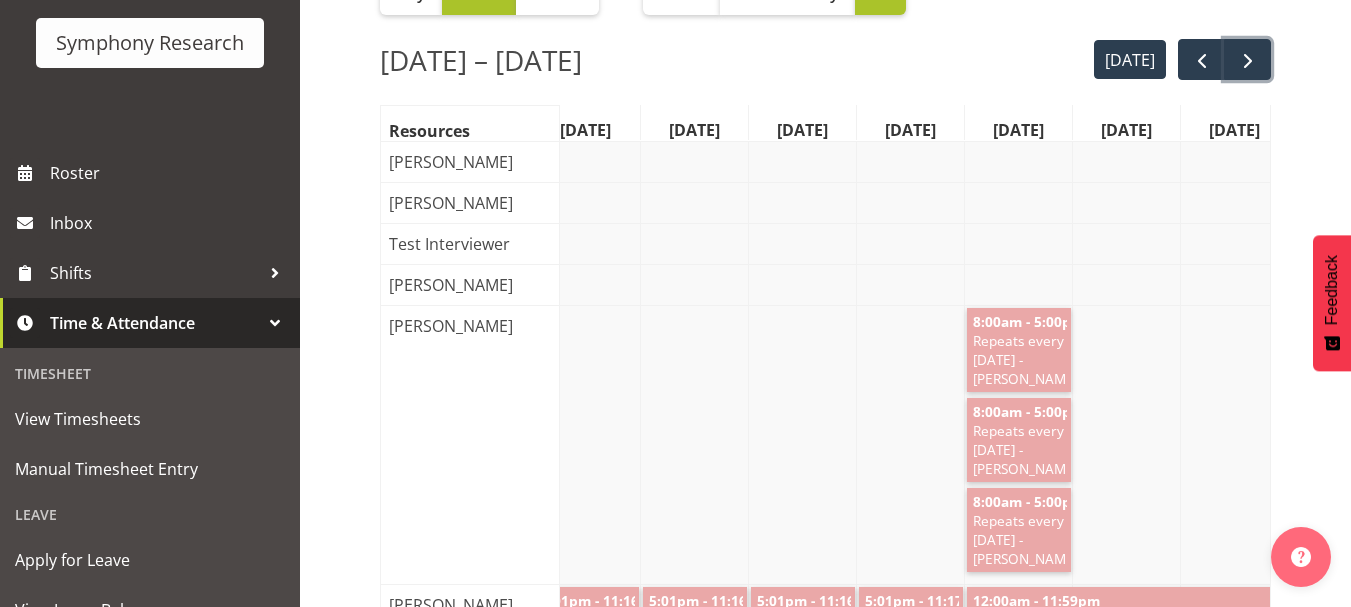 click at bounding box center [1247, 59] 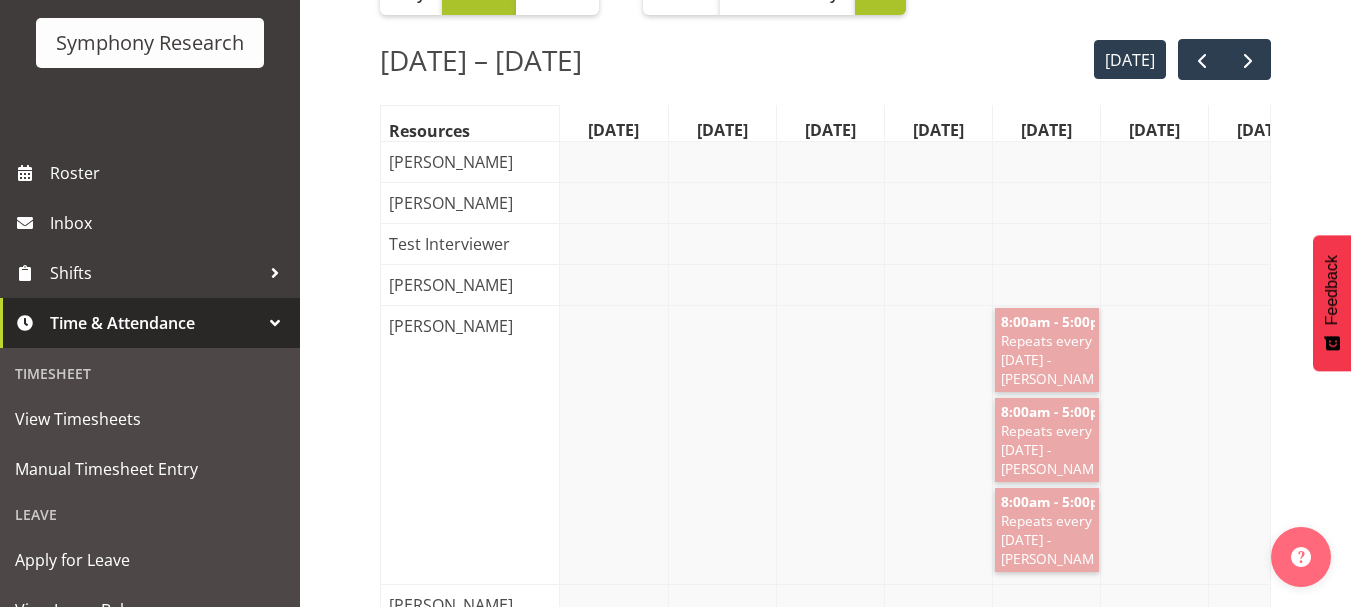 scroll, scrollTop: 0, scrollLeft: 28, axis: horizontal 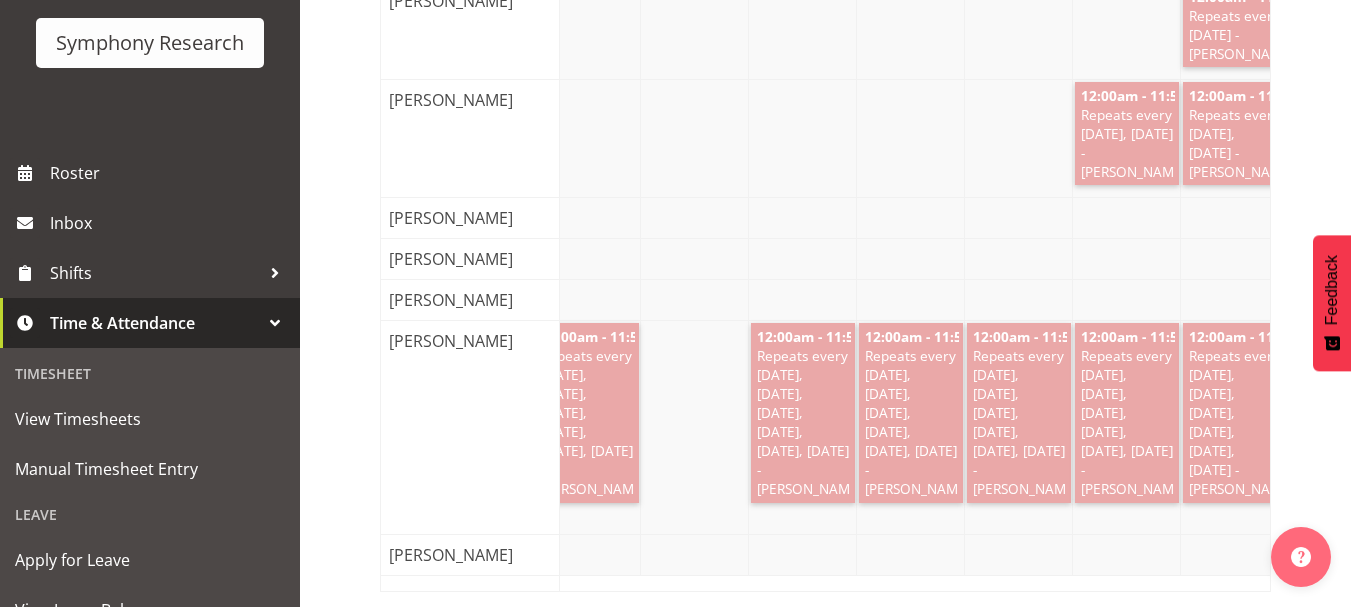 click on "Divyadeep Parmar" at bounding box center [451, 555] 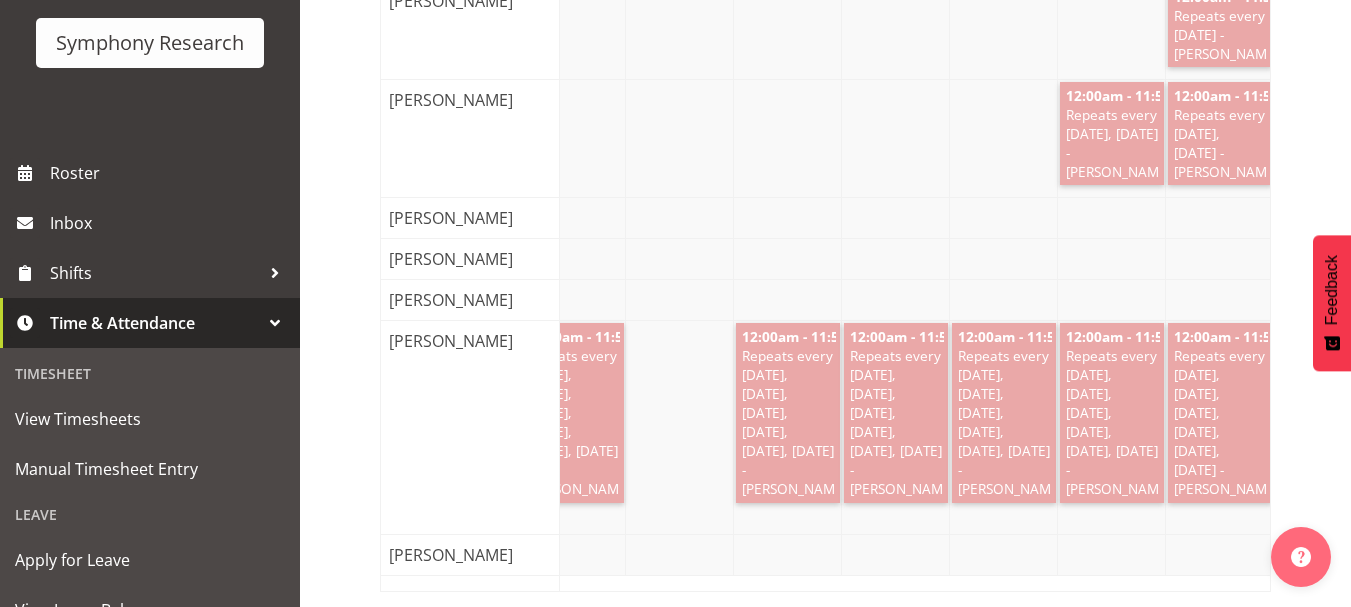 scroll, scrollTop: 0, scrollLeft: 46, axis: horizontal 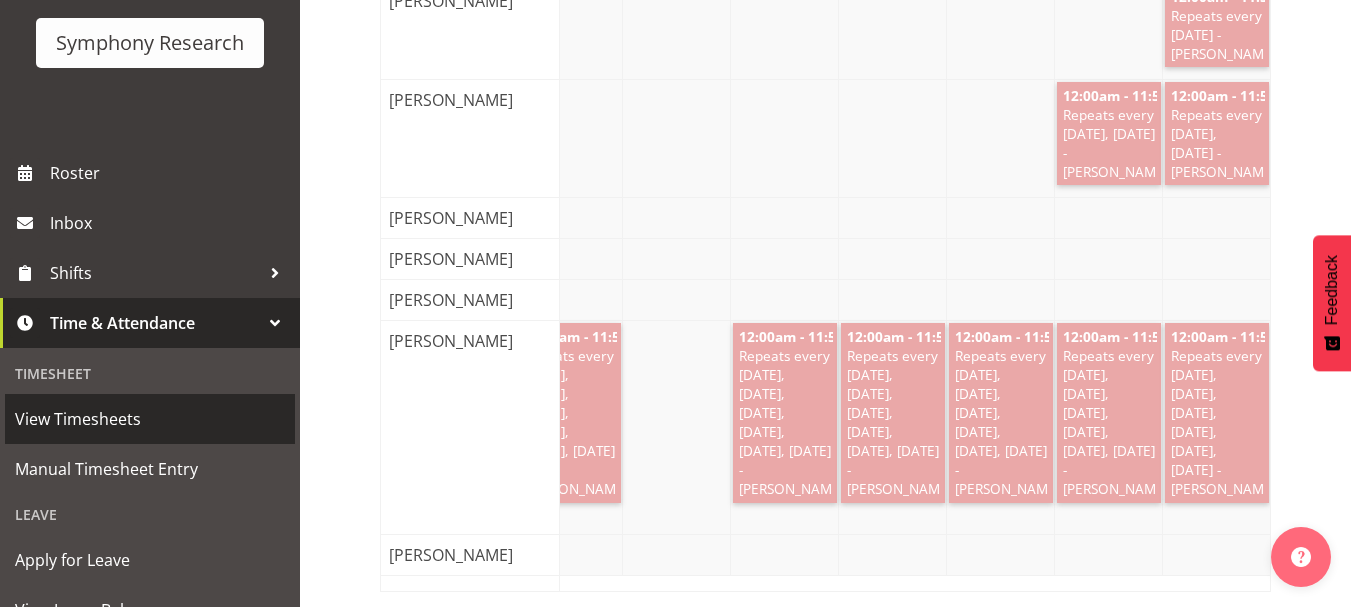 click on "View Timesheets" at bounding box center [150, 419] 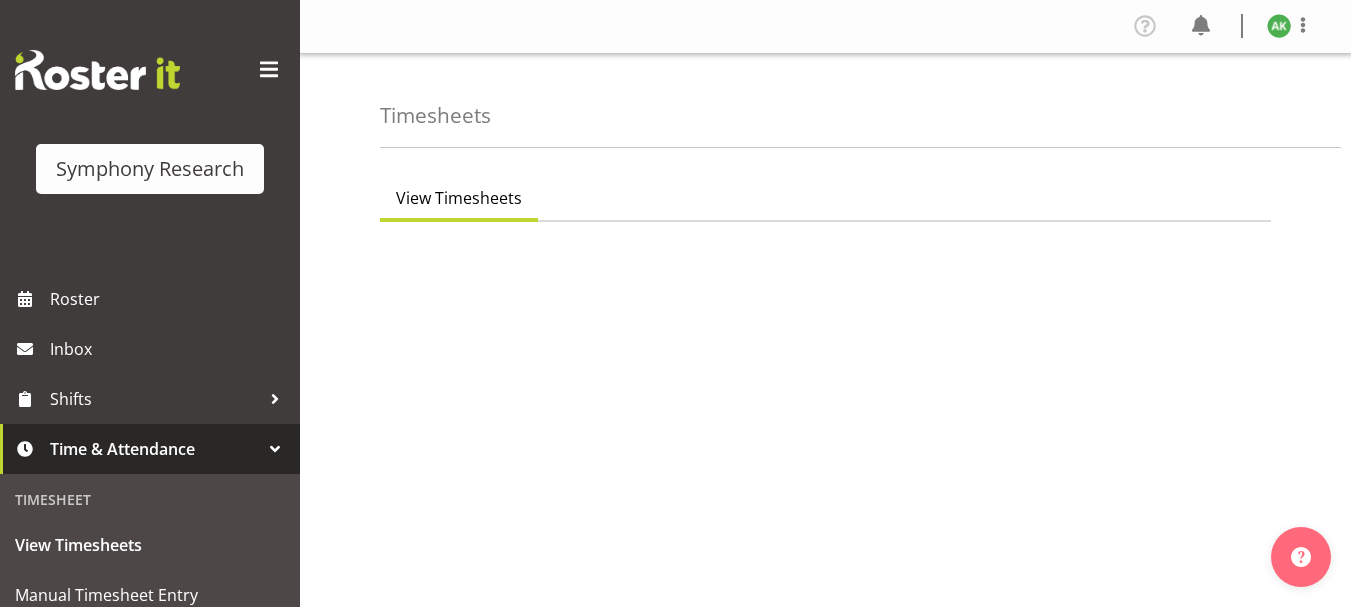 scroll, scrollTop: 0, scrollLeft: 0, axis: both 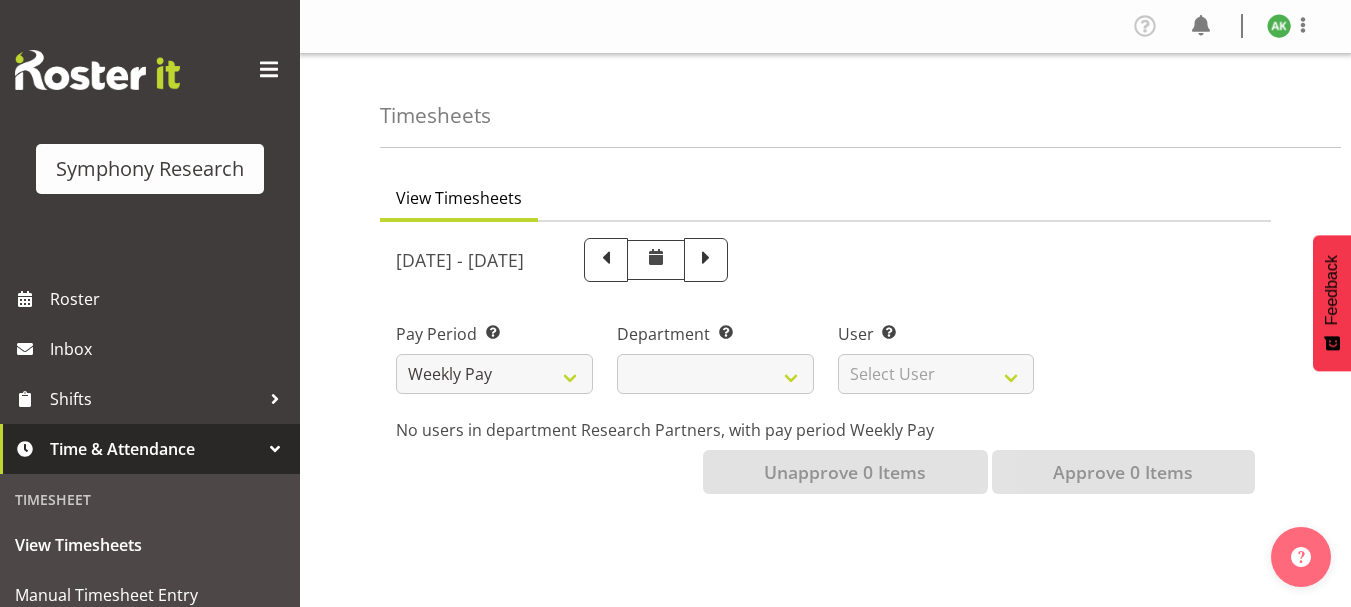 select 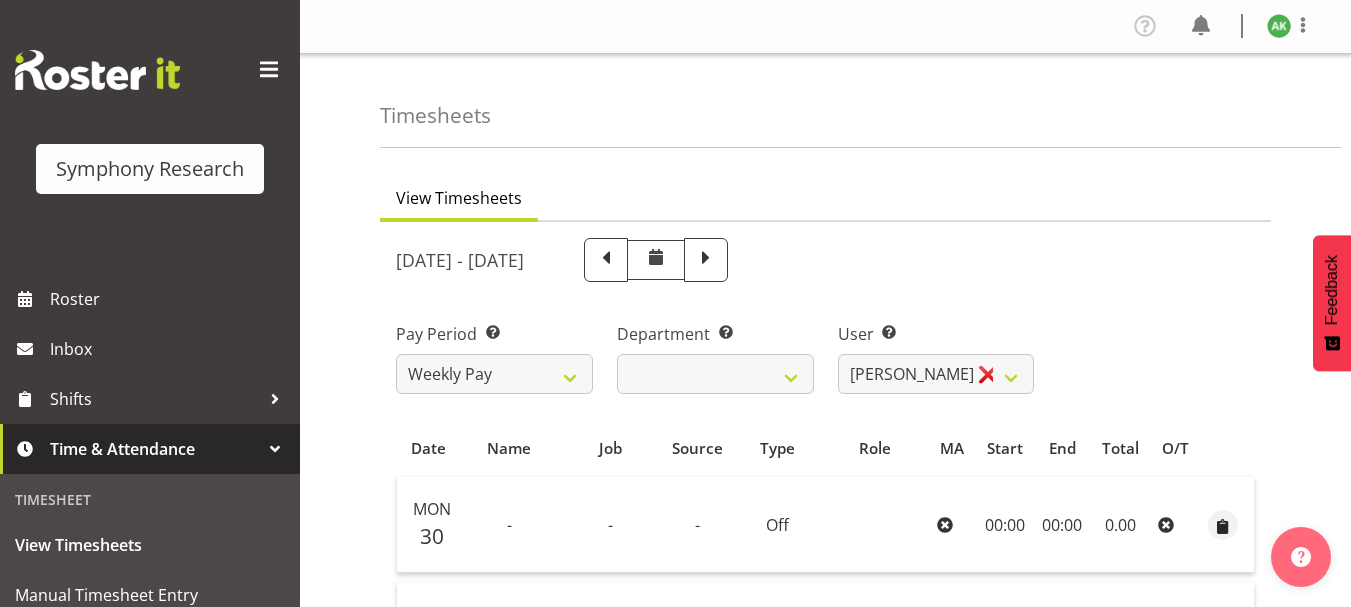 drag, startPoint x: 0, startPoint y: 0, endPoint x: 363, endPoint y: 91, distance: 374.23254 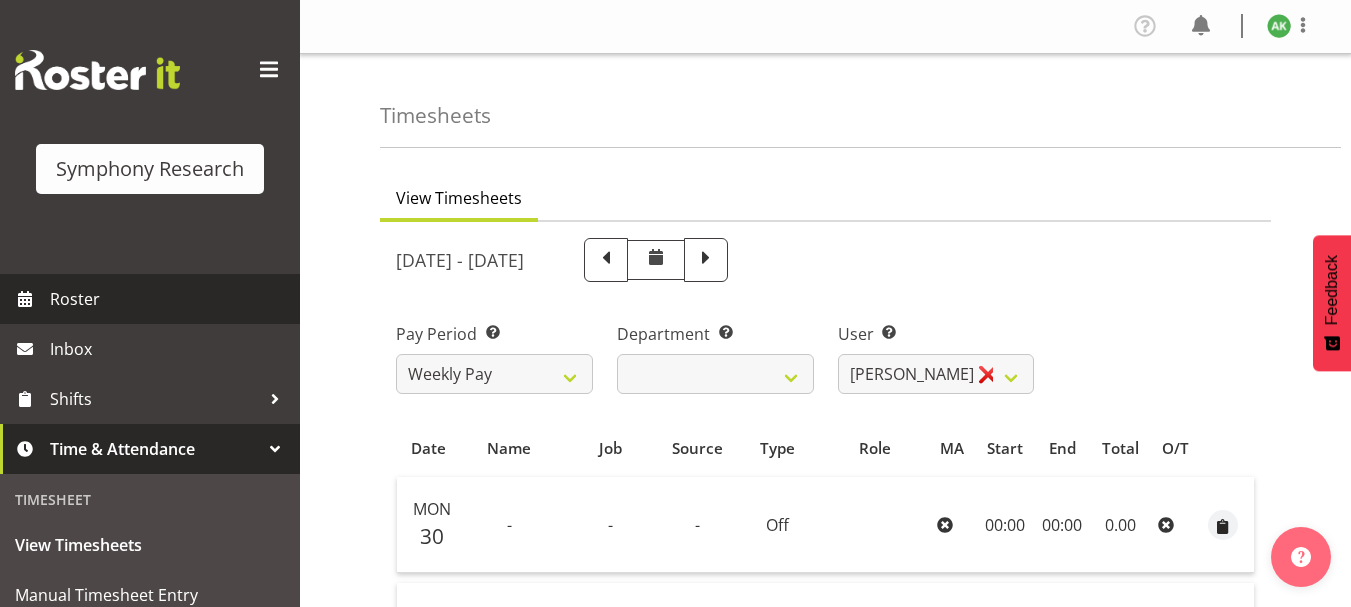 click on "Roster" at bounding box center (170, 299) 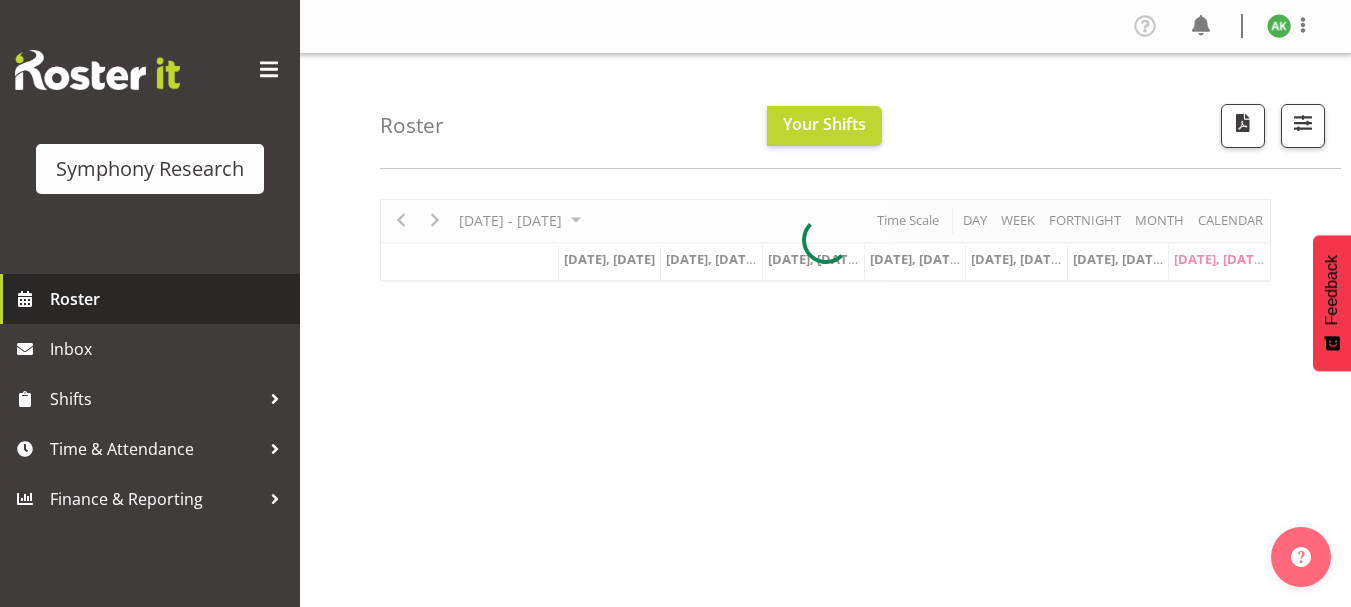 scroll, scrollTop: 0, scrollLeft: 0, axis: both 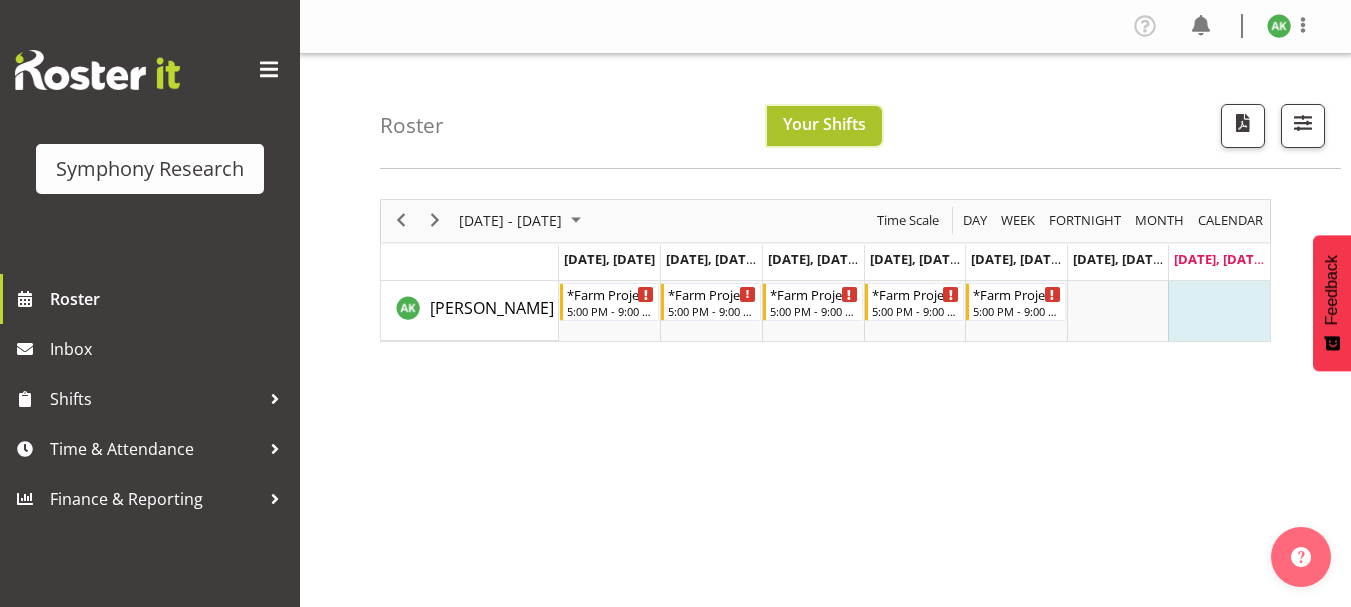 click on "Your Shifts" at bounding box center (824, 124) 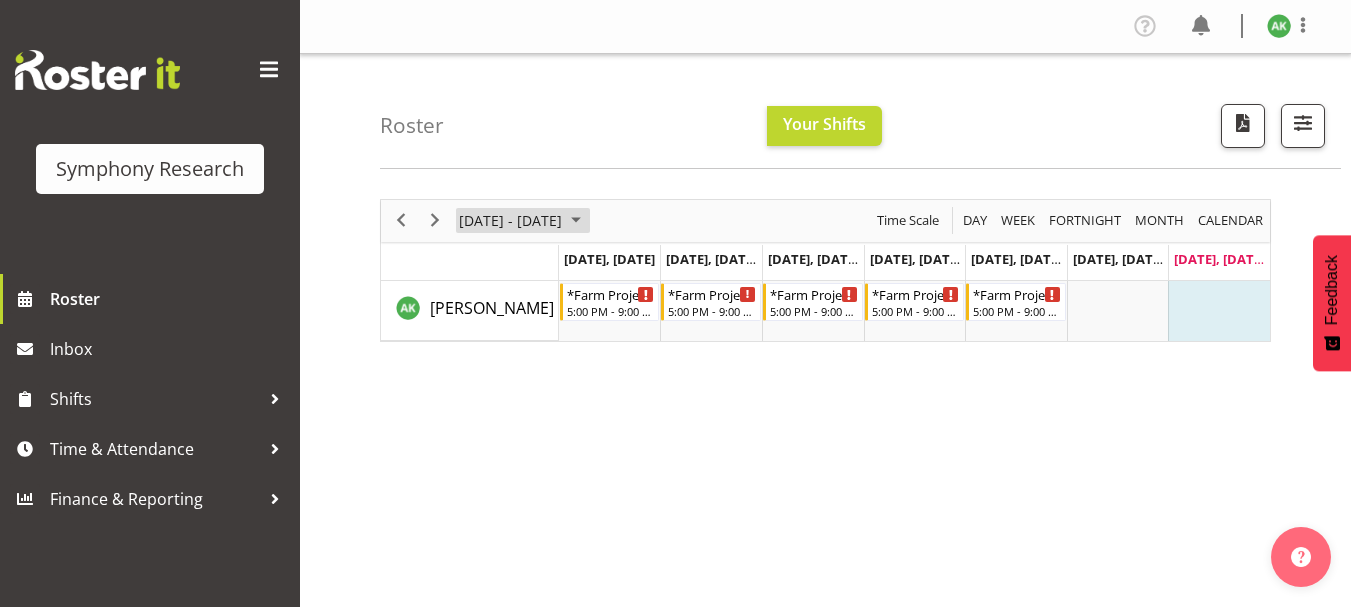 click at bounding box center [576, 220] 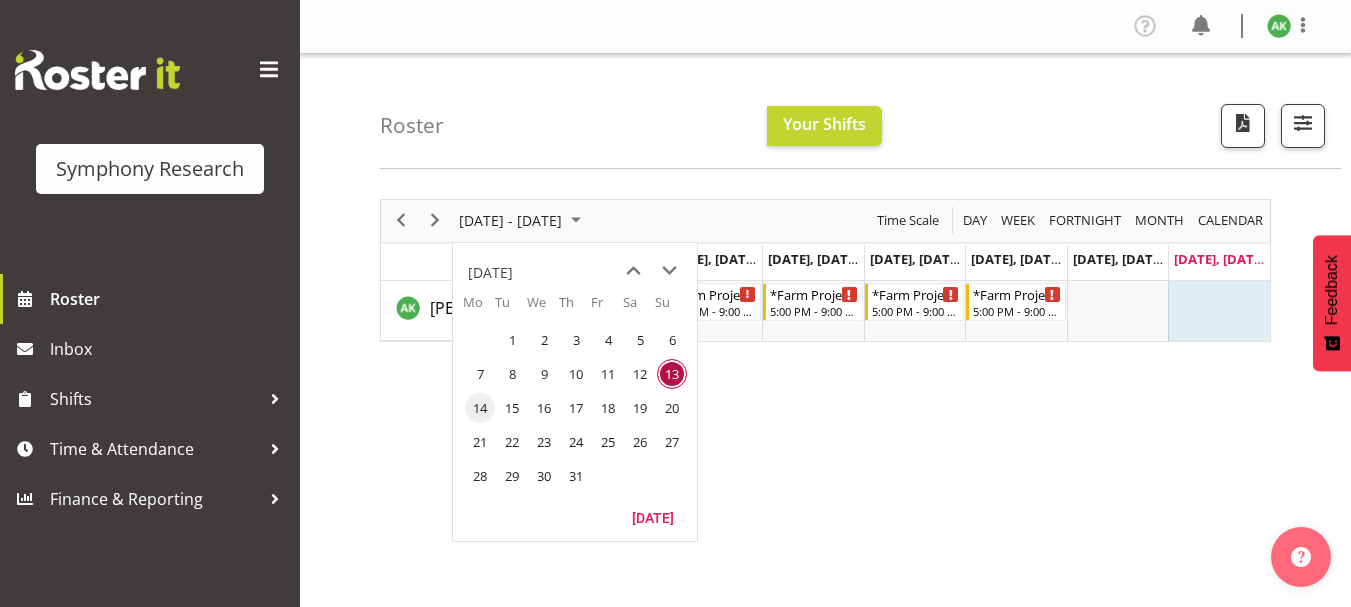 click on "14" at bounding box center [480, 408] 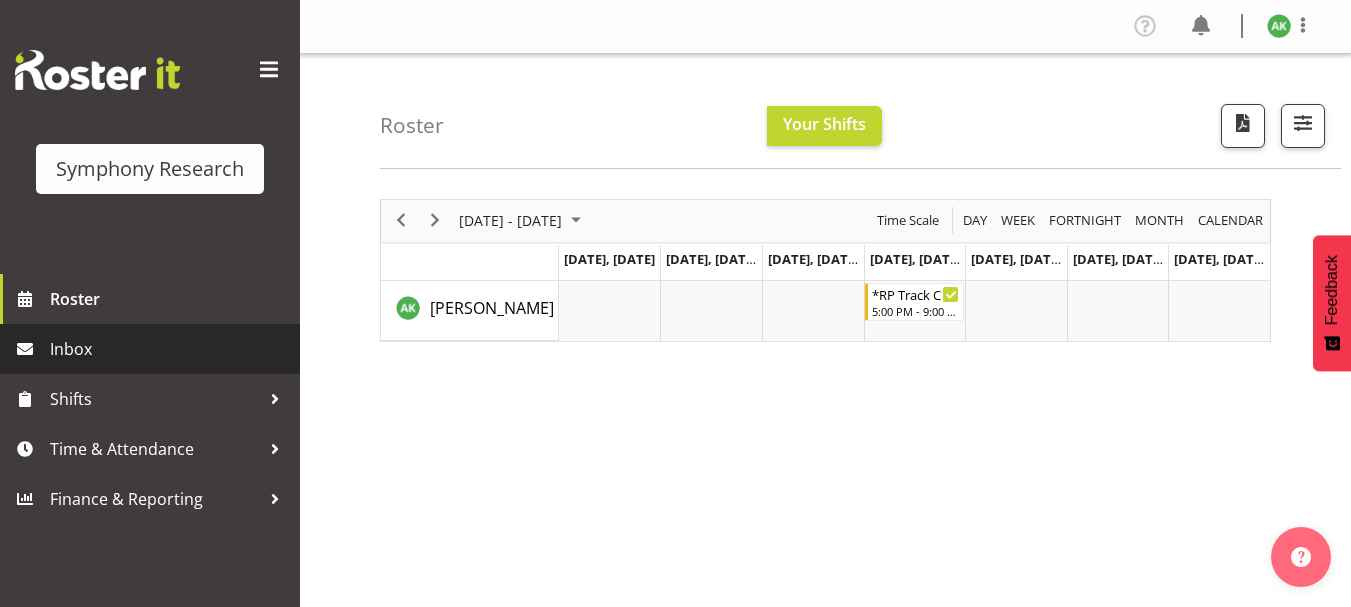 click on "Inbox" at bounding box center [170, 349] 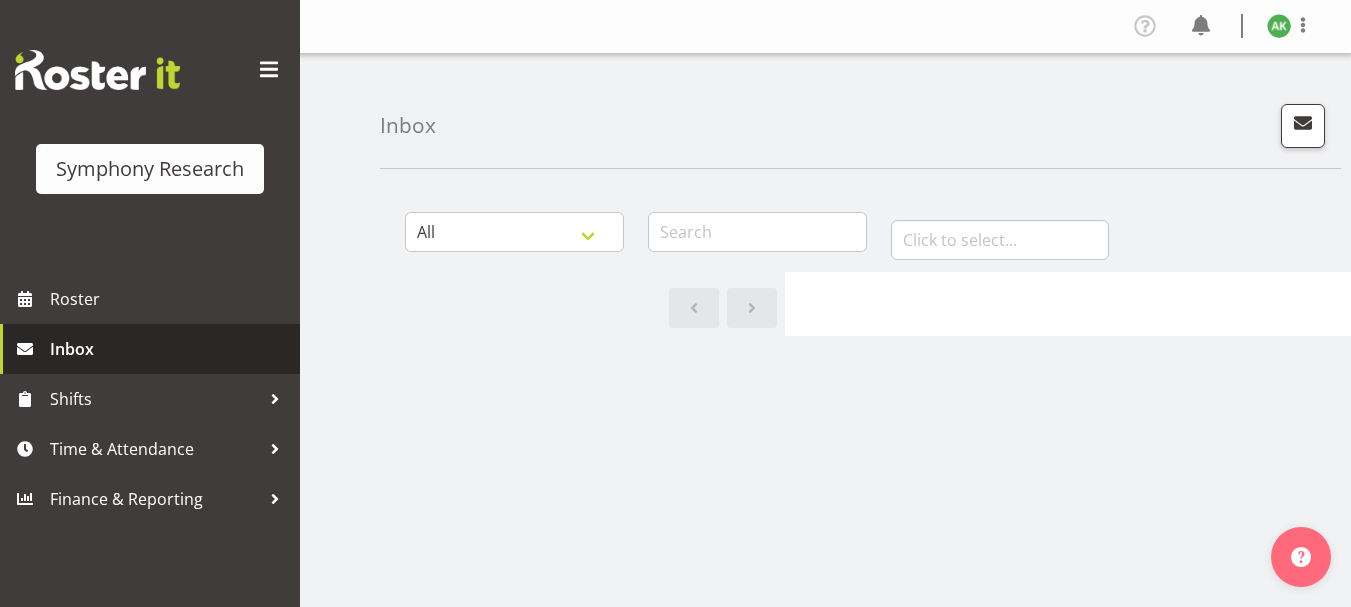 scroll, scrollTop: 0, scrollLeft: 0, axis: both 